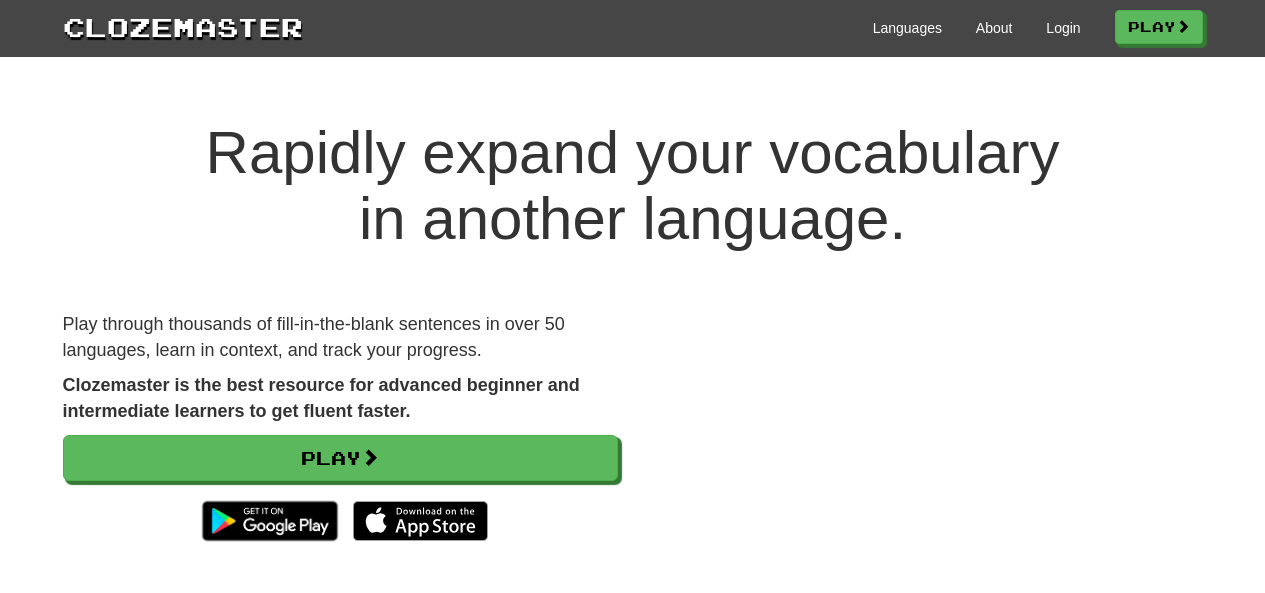 scroll, scrollTop: 0, scrollLeft: 0, axis: both 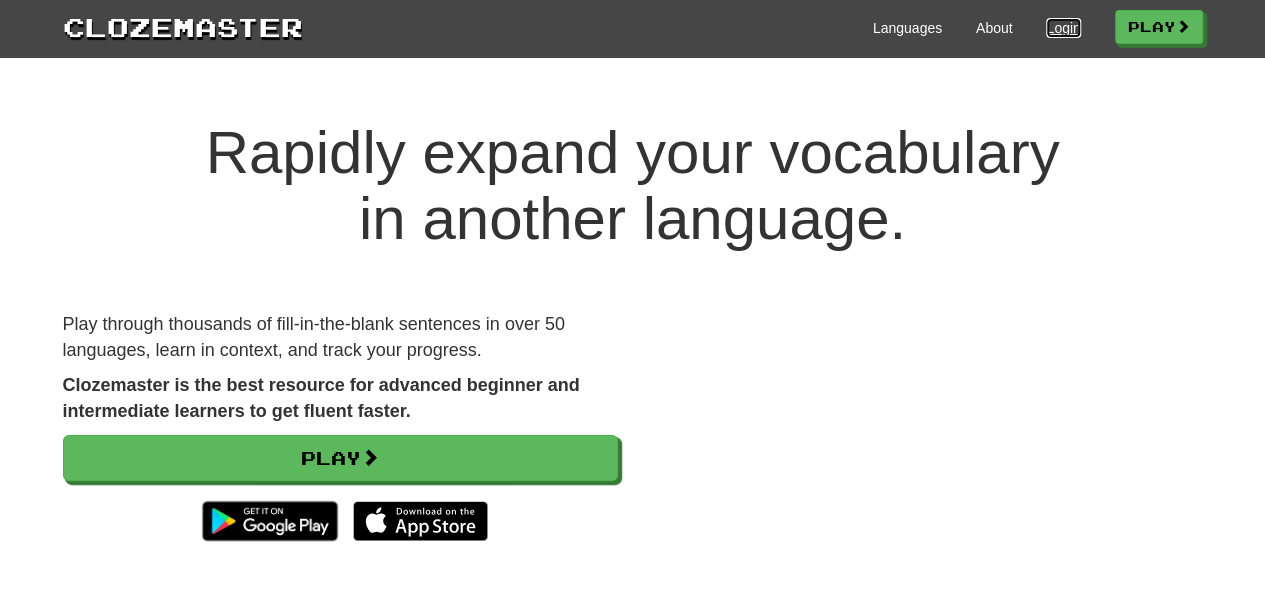 click on "Login" at bounding box center [1063, 28] 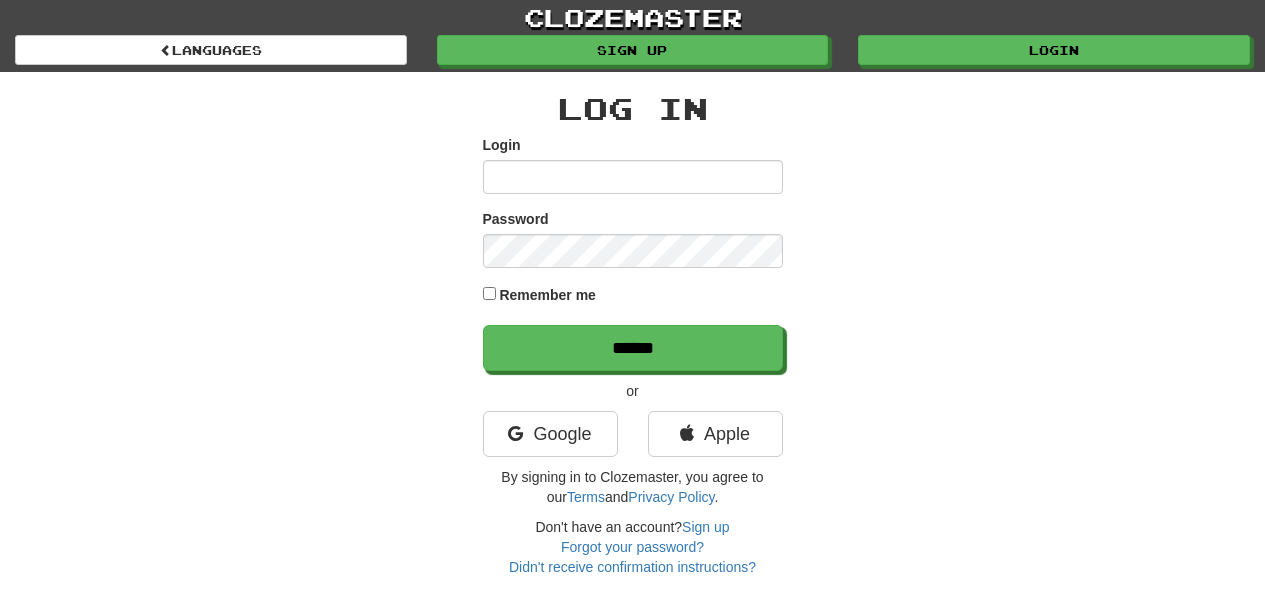 scroll, scrollTop: 0, scrollLeft: 0, axis: both 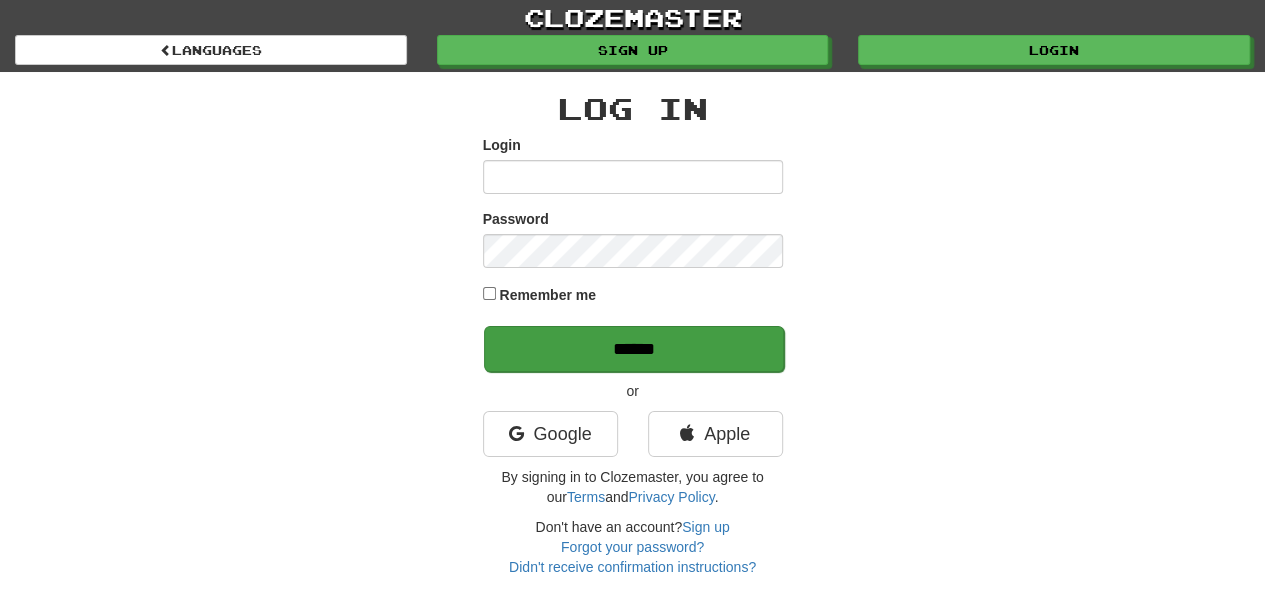 type on "*******" 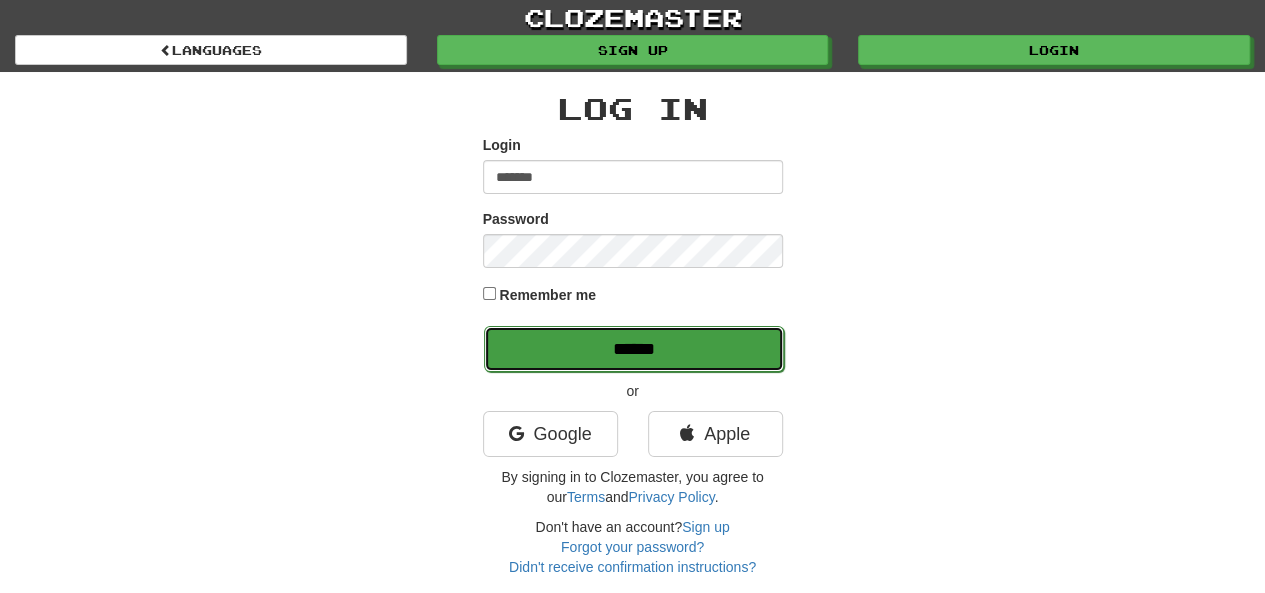 click on "******" at bounding box center (634, 349) 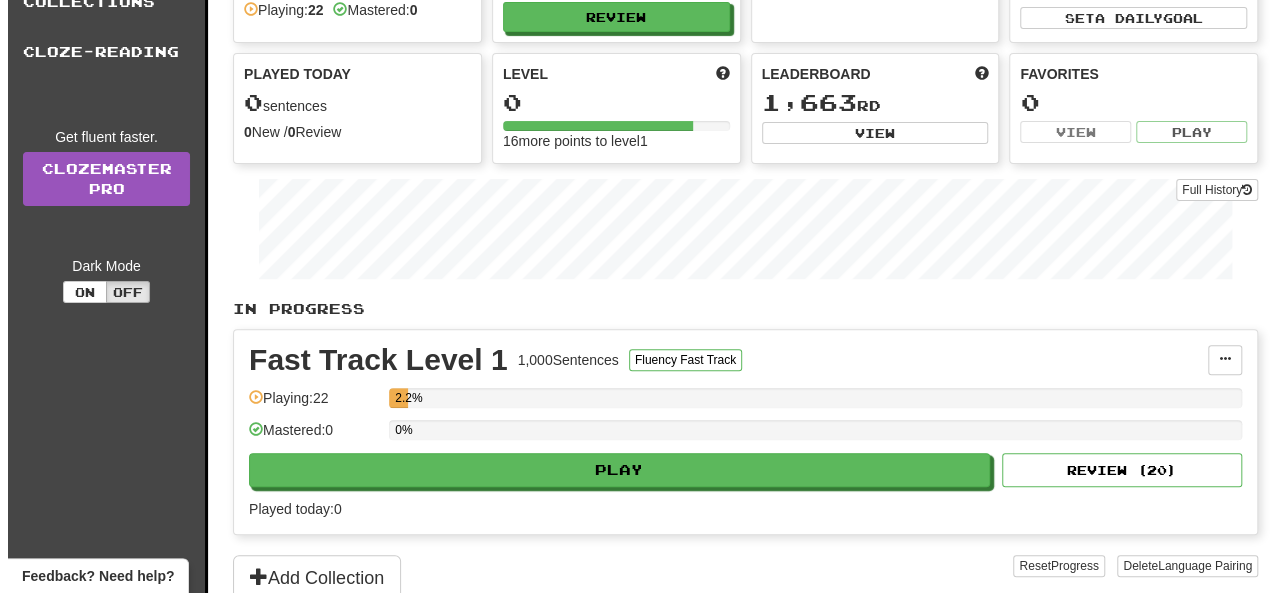 scroll, scrollTop: 172, scrollLeft: 0, axis: vertical 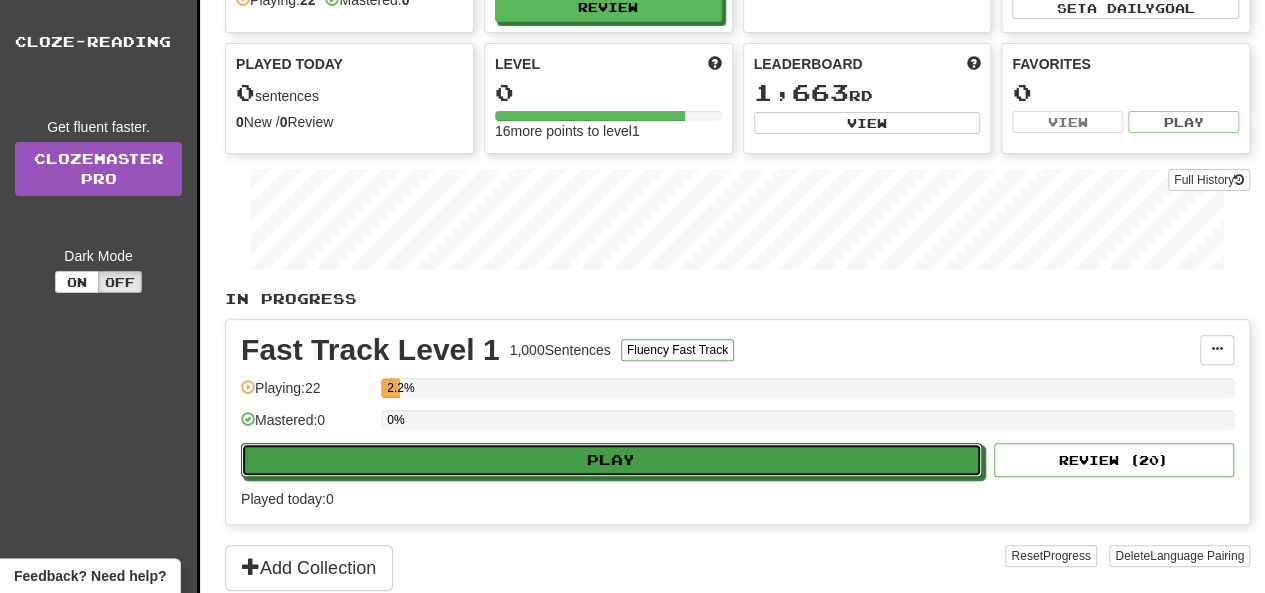 click on "Fast Track Level 1 1,000  Sentences Fluency Fast Track Manage Sentences Unpin from Dashboard  Playing:  22 2.2%  Mastered:  0 0% Play Review ( 20 ) Played today:  0" at bounding box center (737, 422) 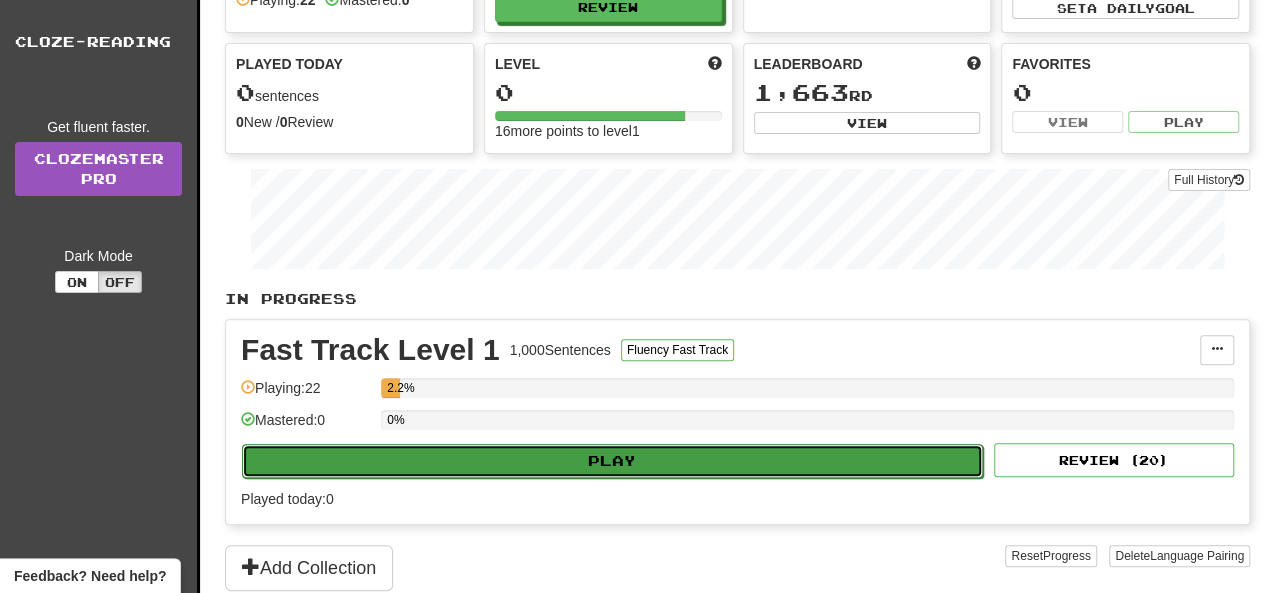 click on "Play" at bounding box center [612, 461] 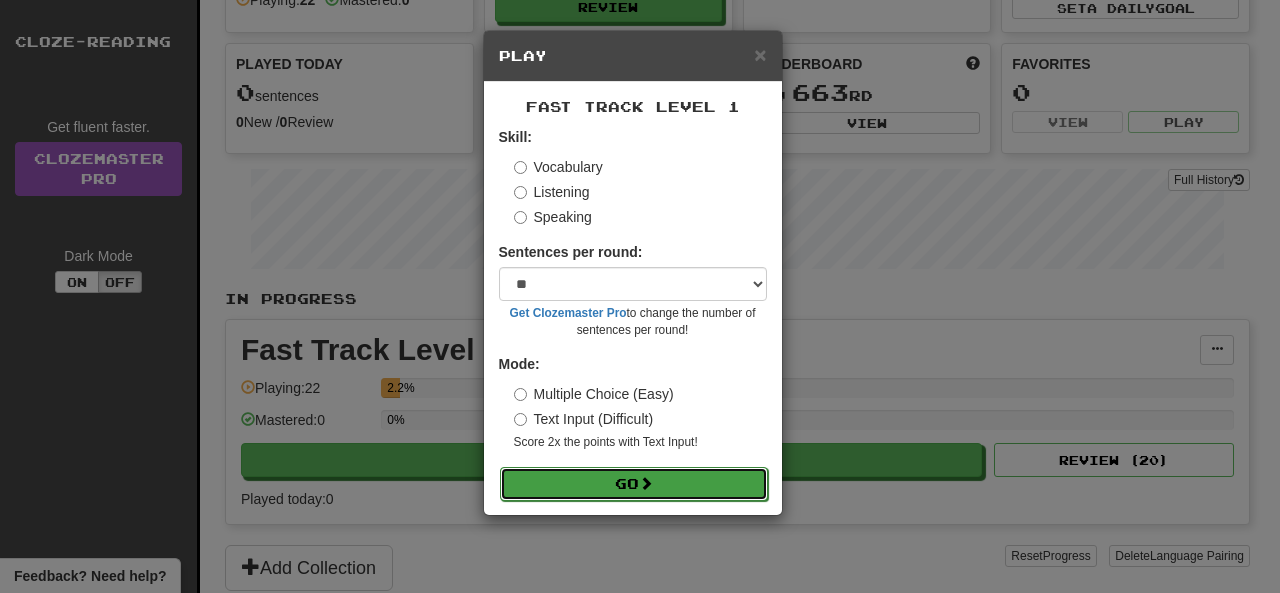 click on "Go" at bounding box center [634, 484] 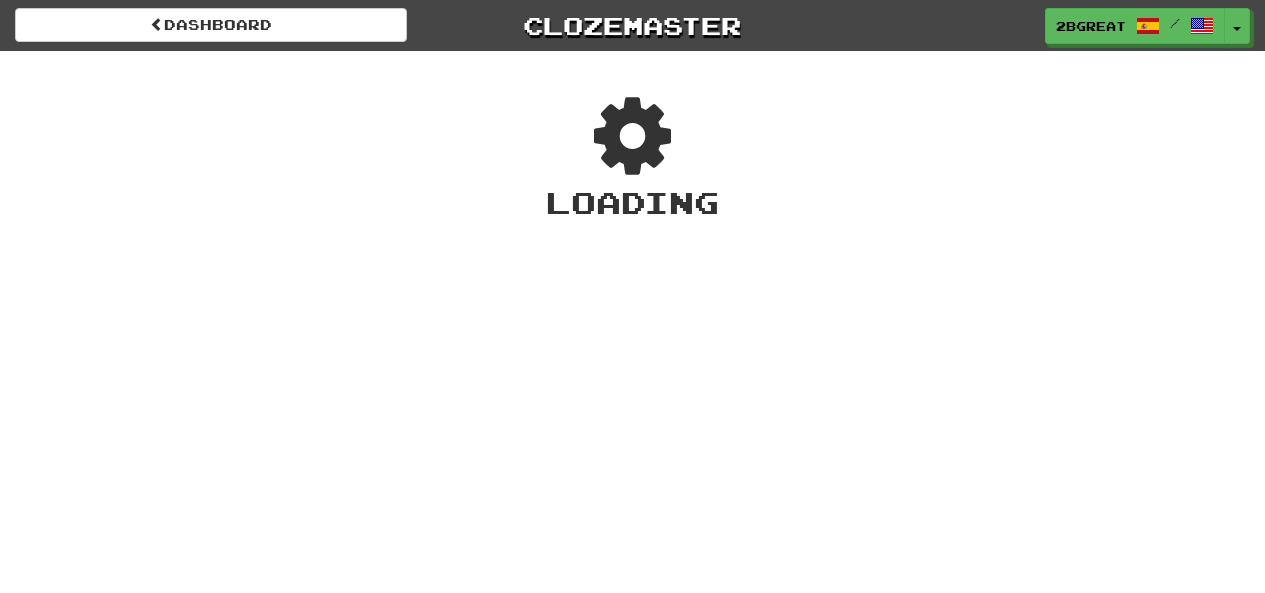 scroll, scrollTop: 0, scrollLeft: 0, axis: both 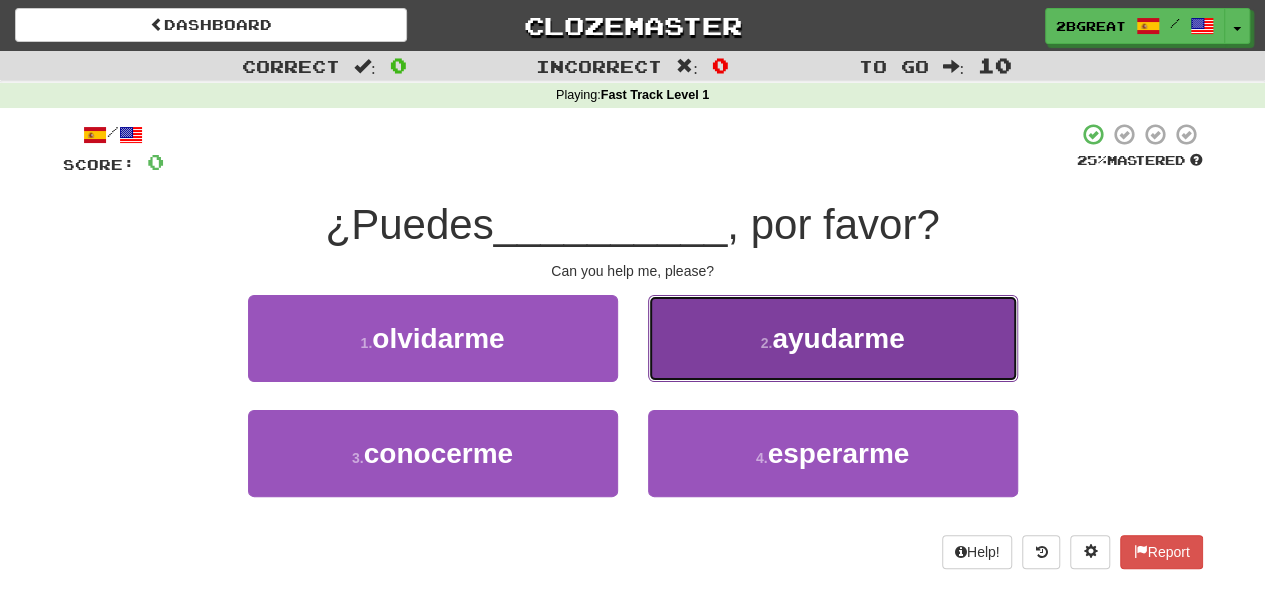 click on "2 .  ayudarme" at bounding box center [833, 338] 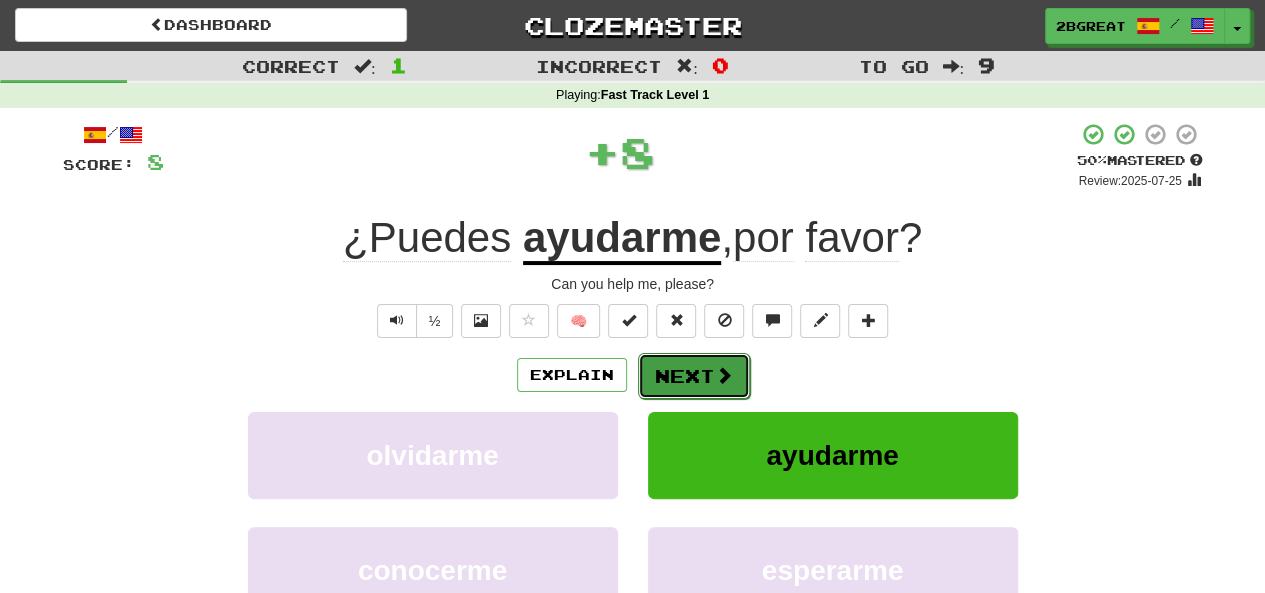 click on "Next" at bounding box center (694, 376) 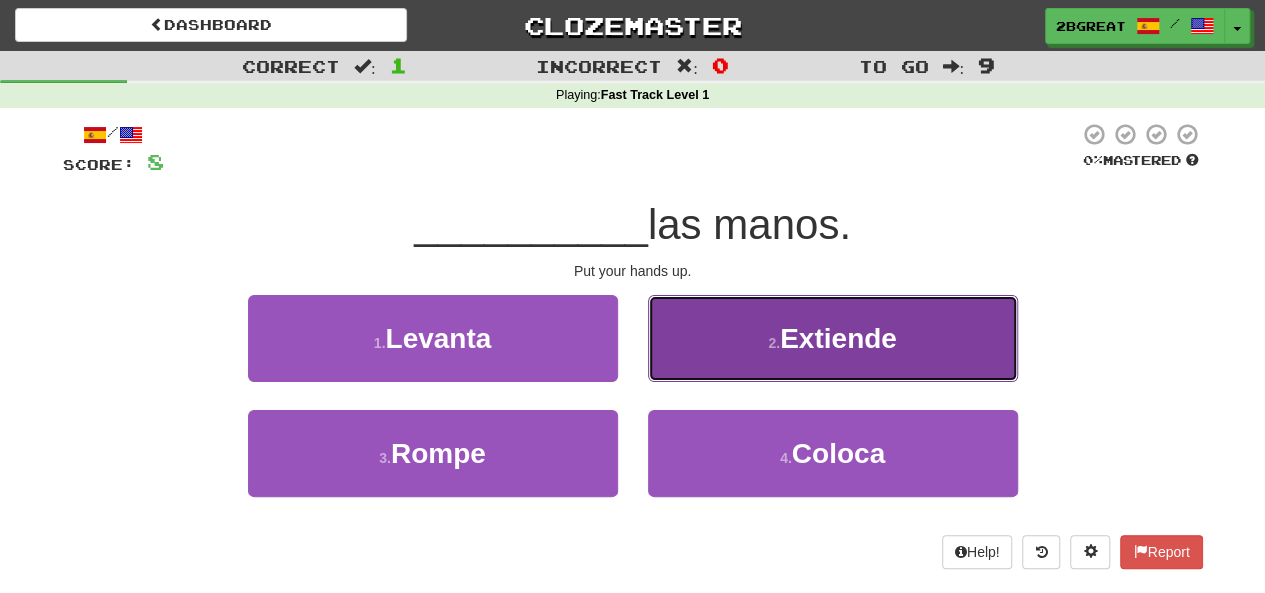 click on "2 .  Extiende" at bounding box center [833, 338] 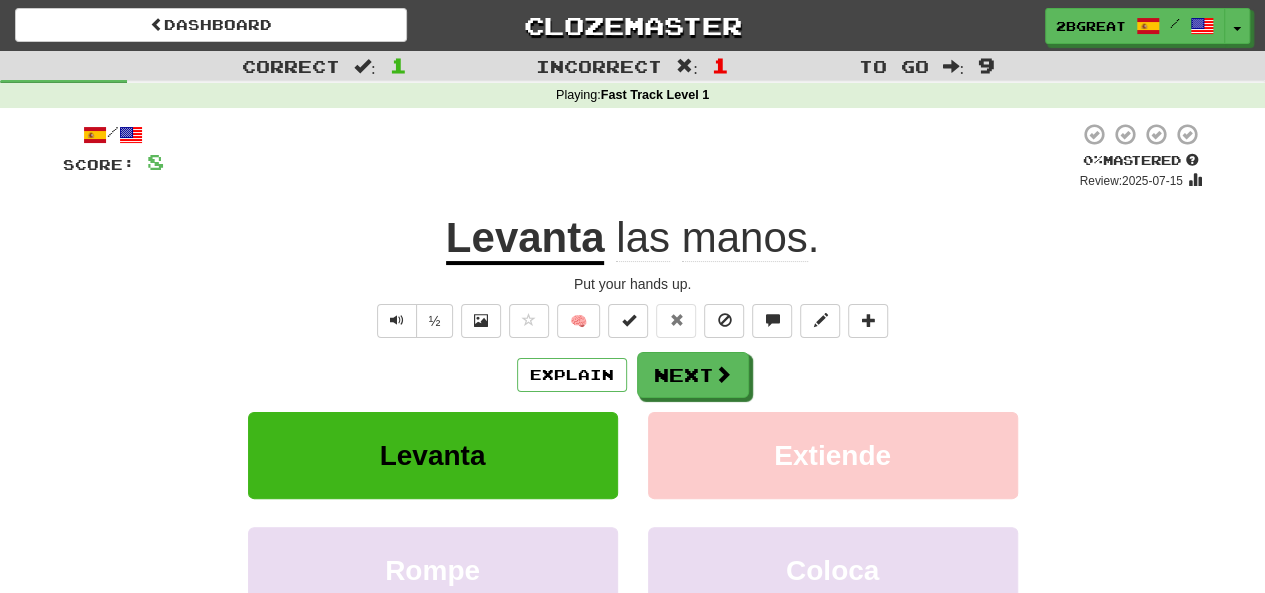 click on "Explain Next Levanta Extiende Rompe Coloca Learn more: Levanta Extiende Rompe Coloca" at bounding box center [633, 512] 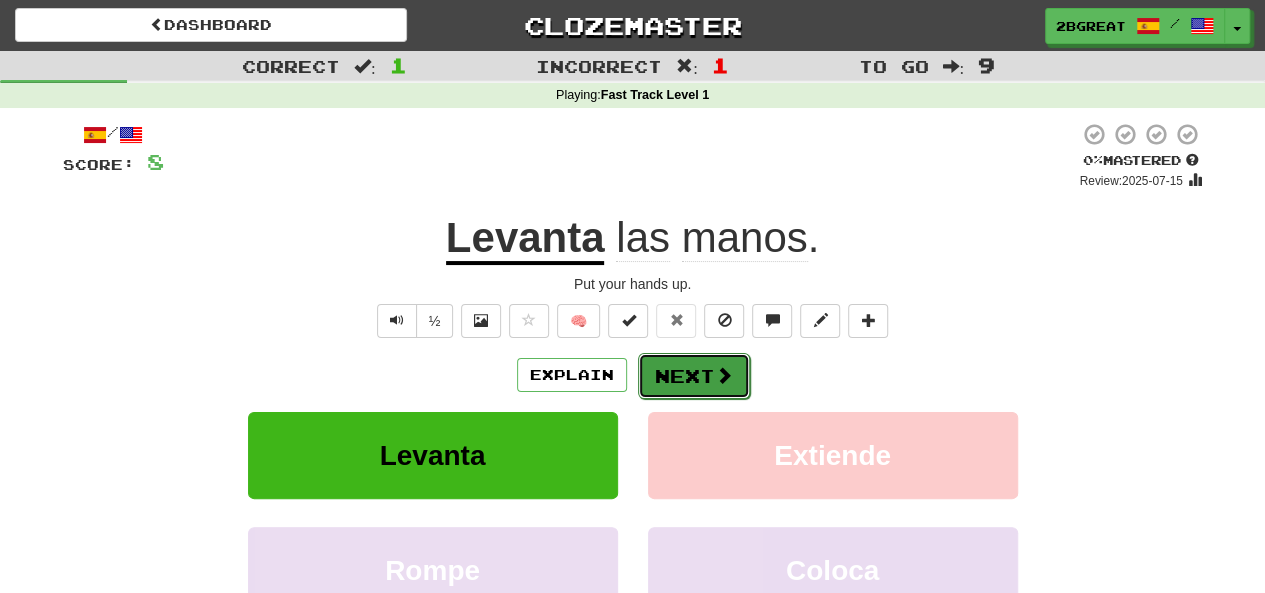 click on "Next" at bounding box center [694, 376] 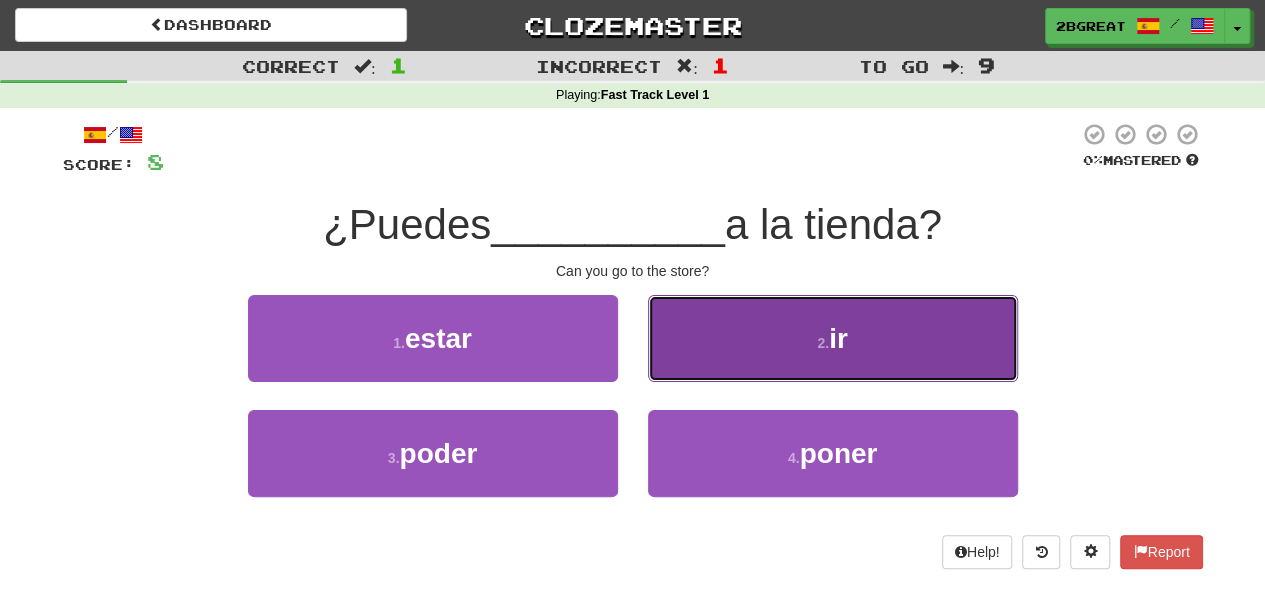 click on "2 .  ir" at bounding box center [833, 338] 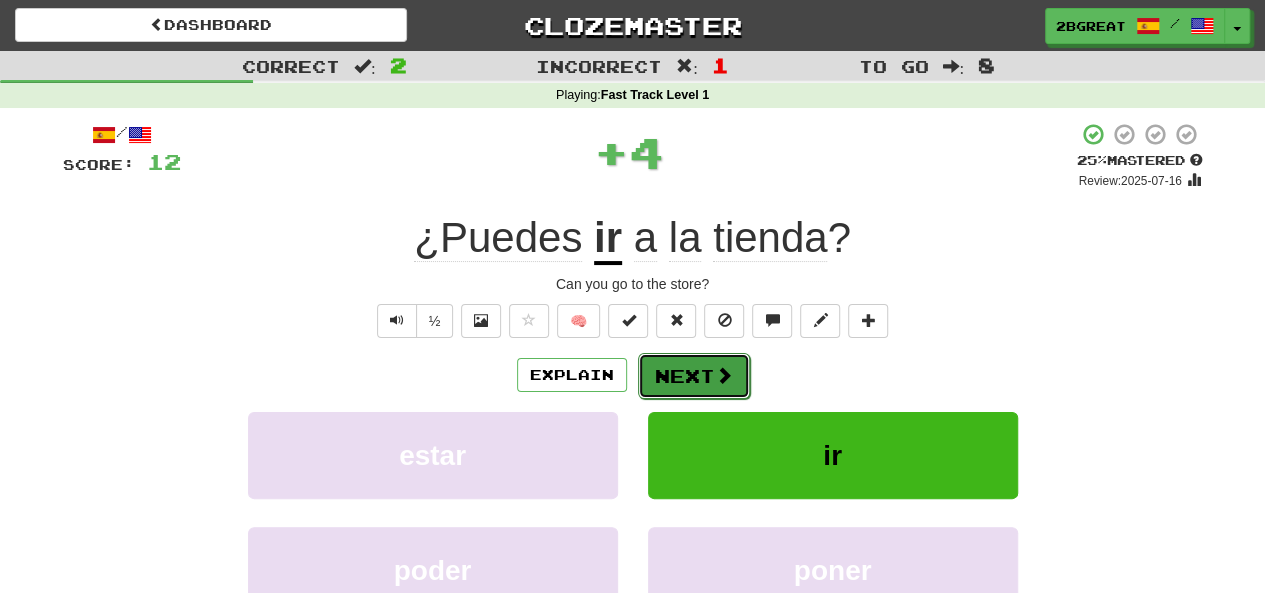 click on "Next" at bounding box center [694, 376] 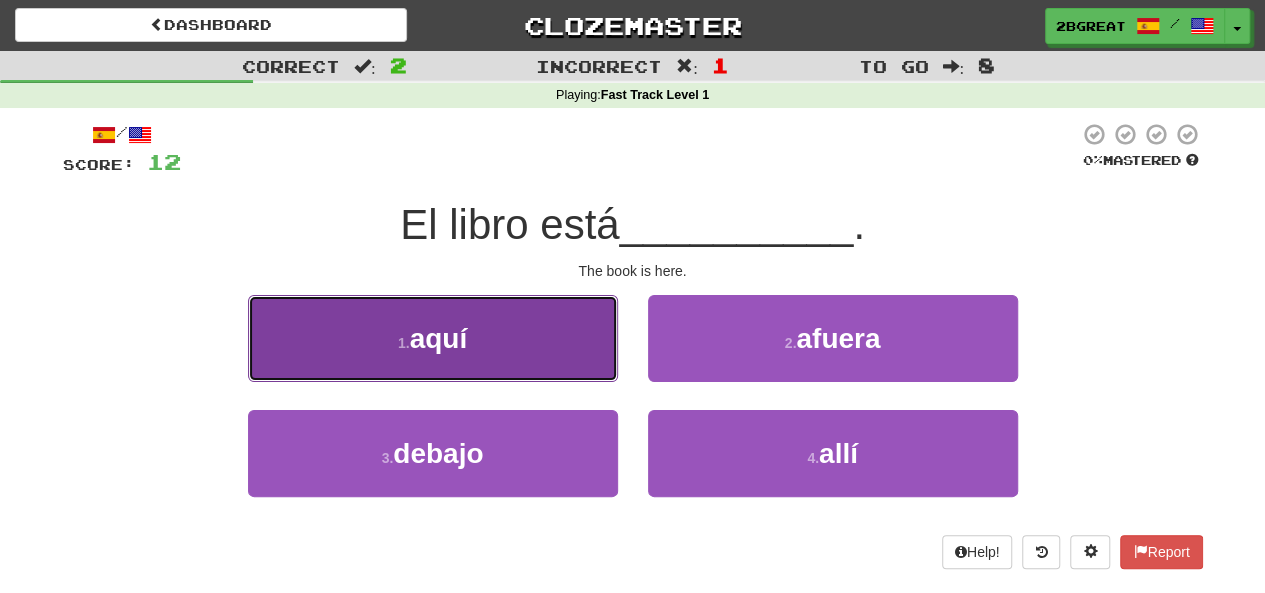 click on "1 .  aquí" at bounding box center [433, 338] 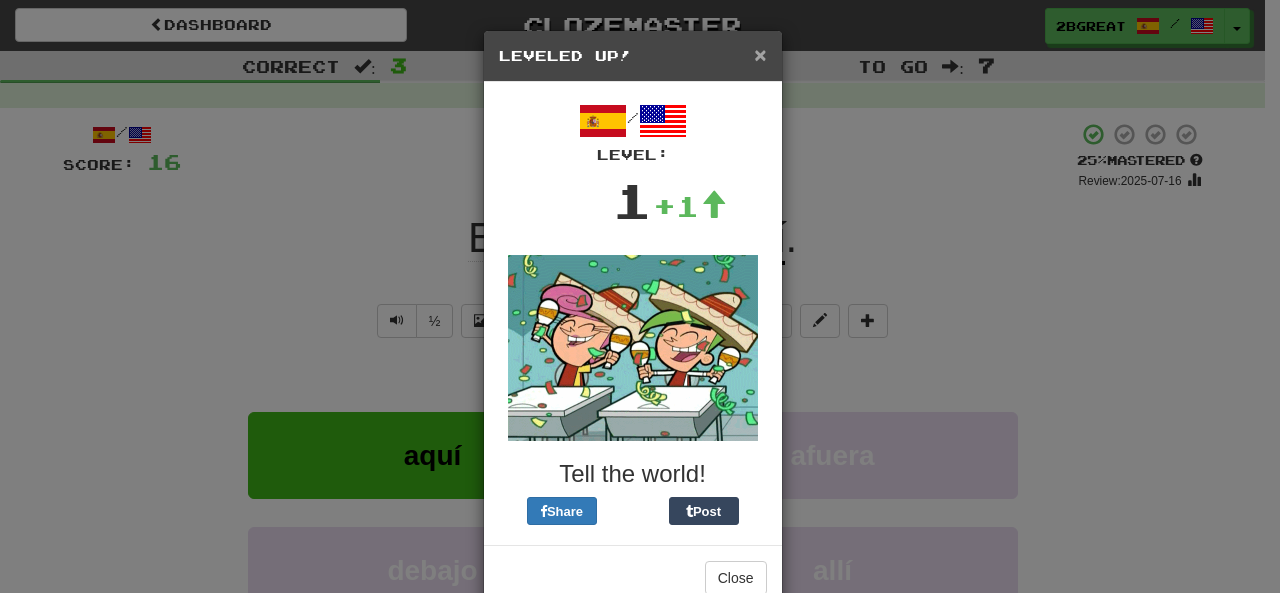 click on "×" at bounding box center [760, 54] 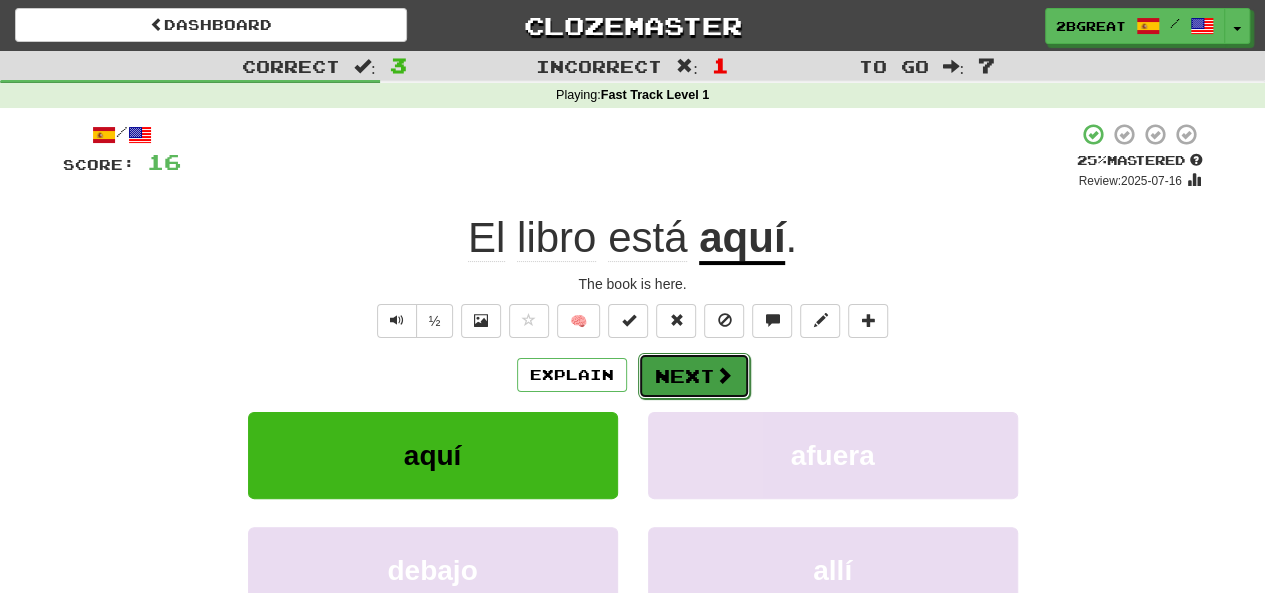 click on "Next" at bounding box center (694, 376) 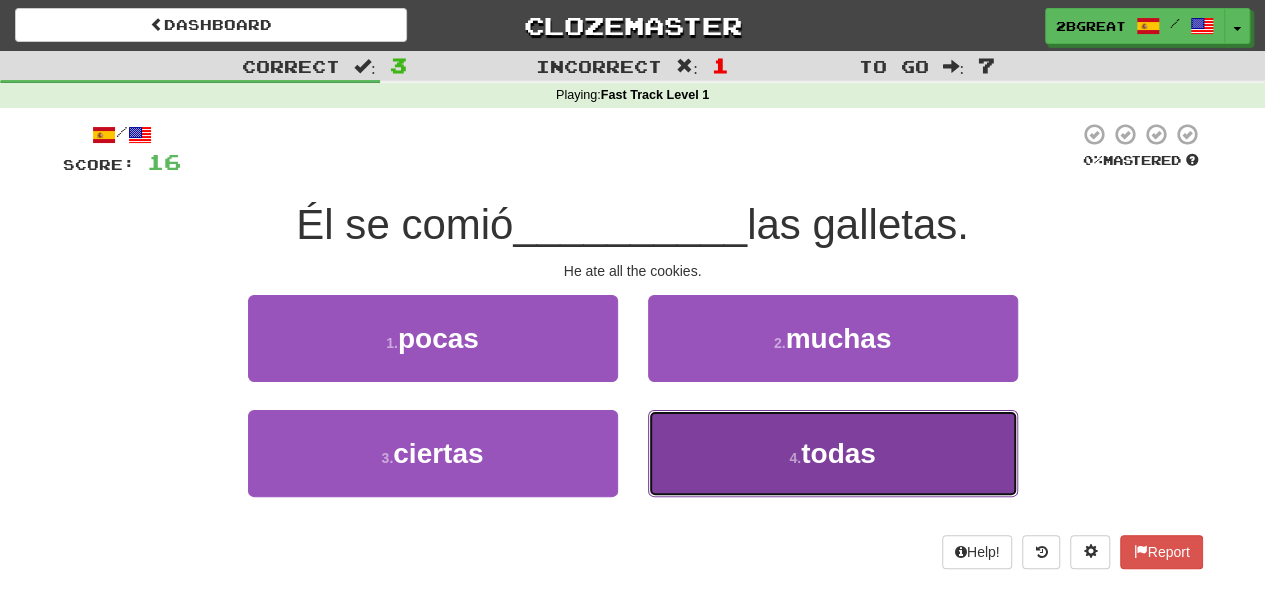 click on "4 .  todas" at bounding box center (833, 453) 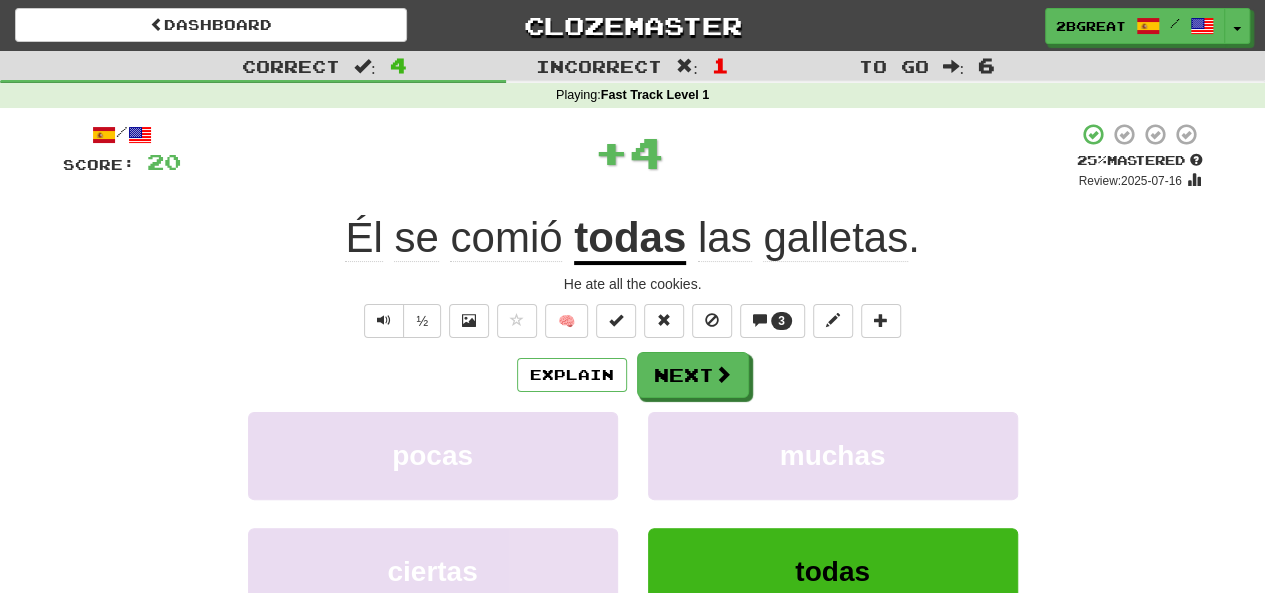click on "Explain Next" at bounding box center [633, 375] 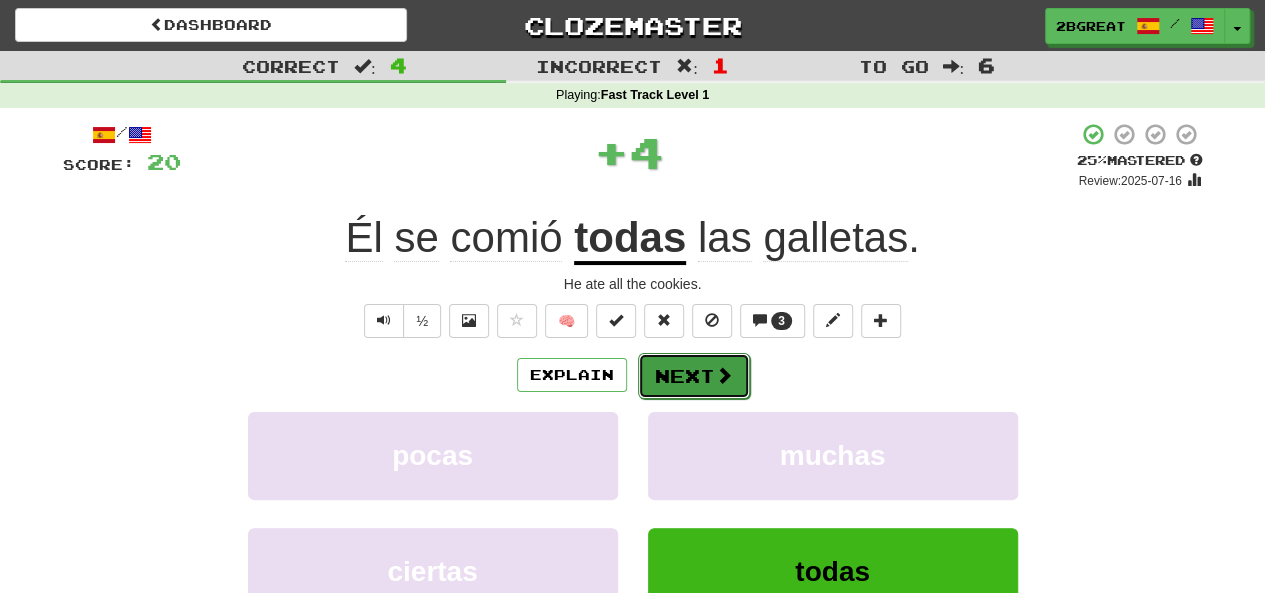 click at bounding box center (724, 375) 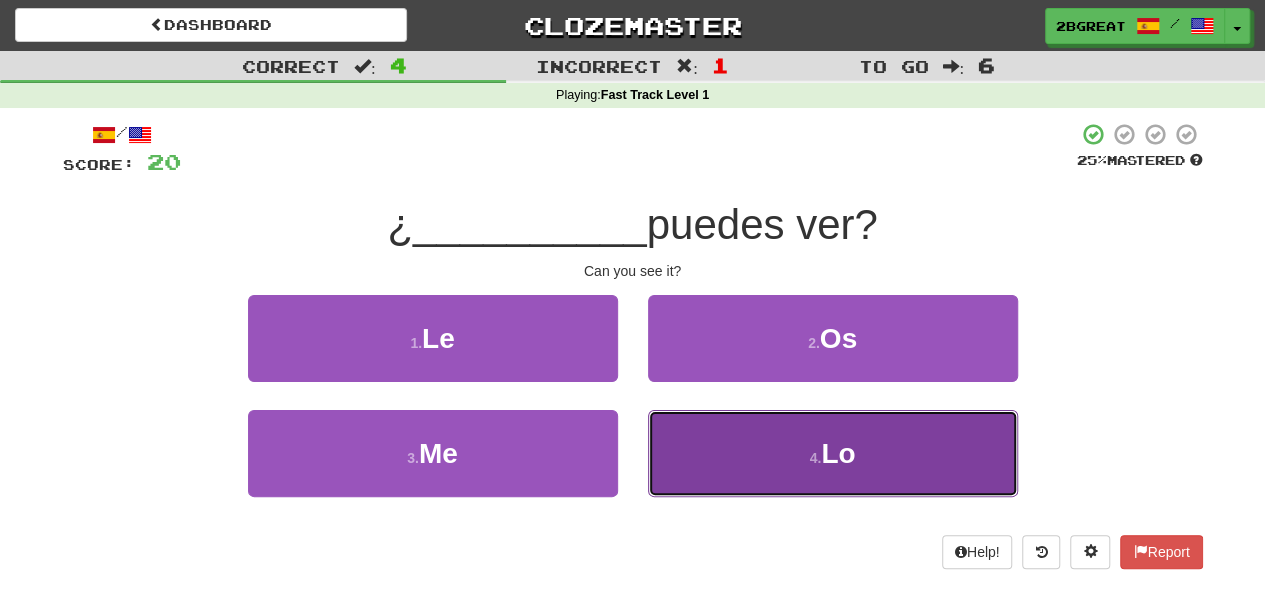 click on "4 .  Lo" at bounding box center (833, 453) 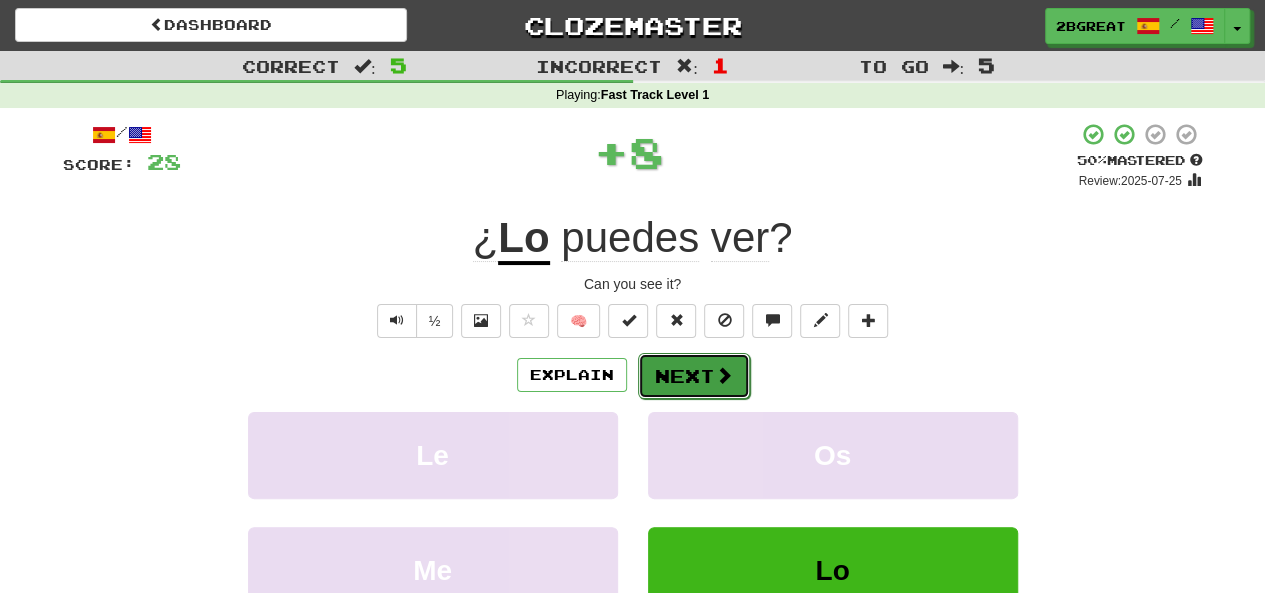 click on "Next" at bounding box center (694, 376) 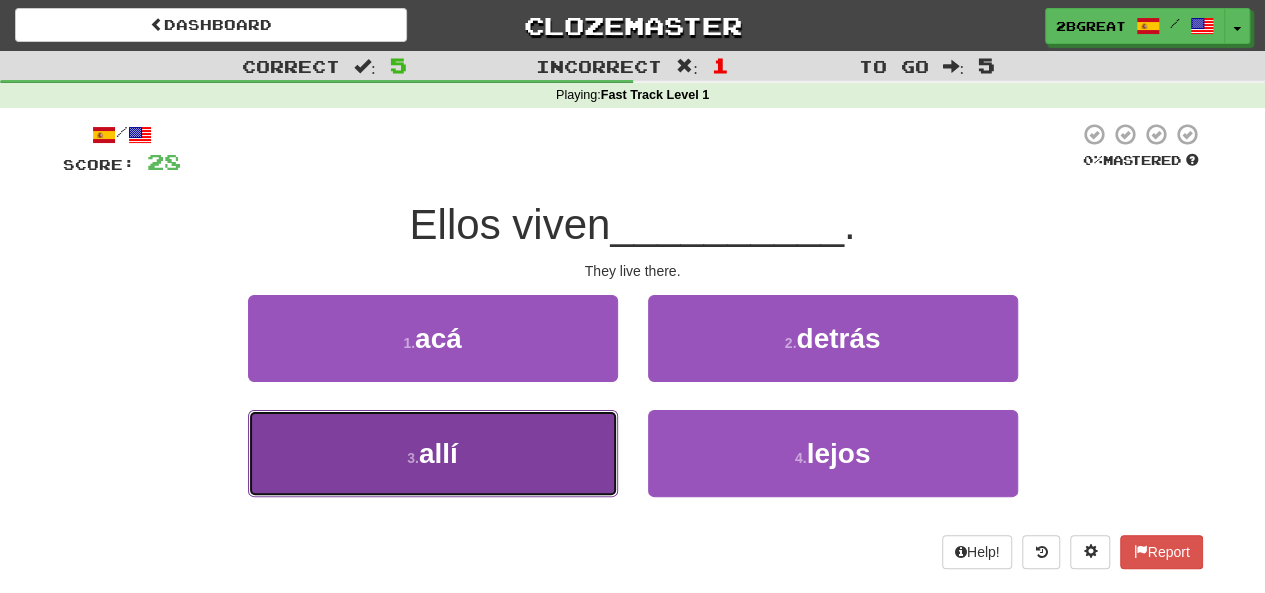 click on "3 .  allí" at bounding box center (433, 453) 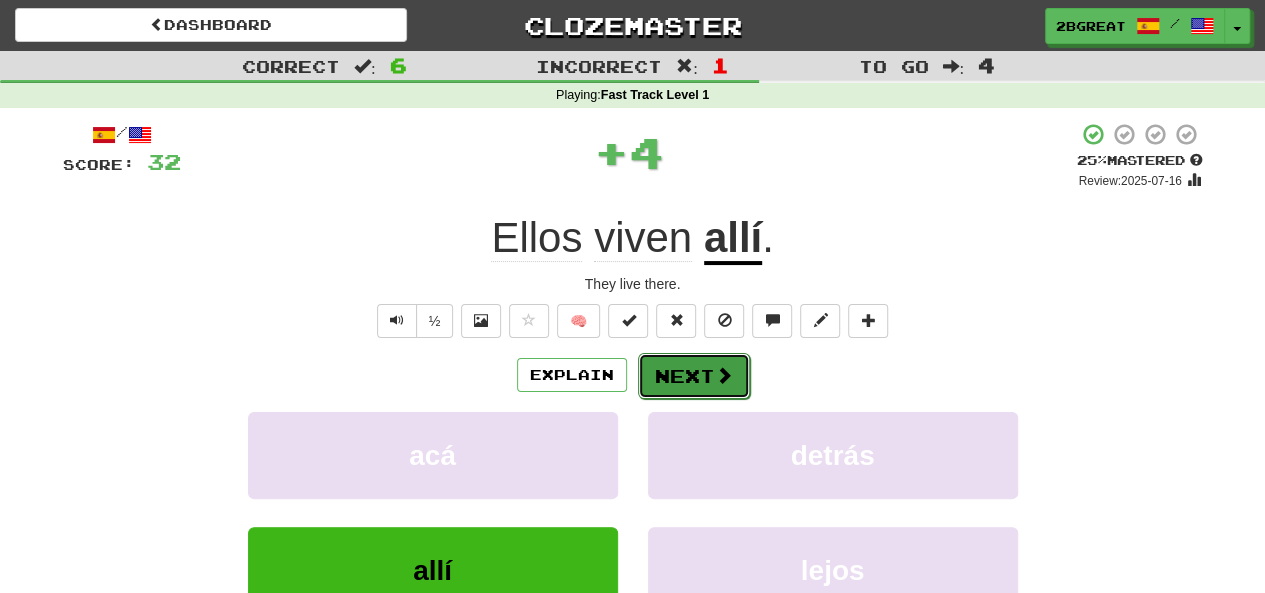 click on "Next" at bounding box center [694, 376] 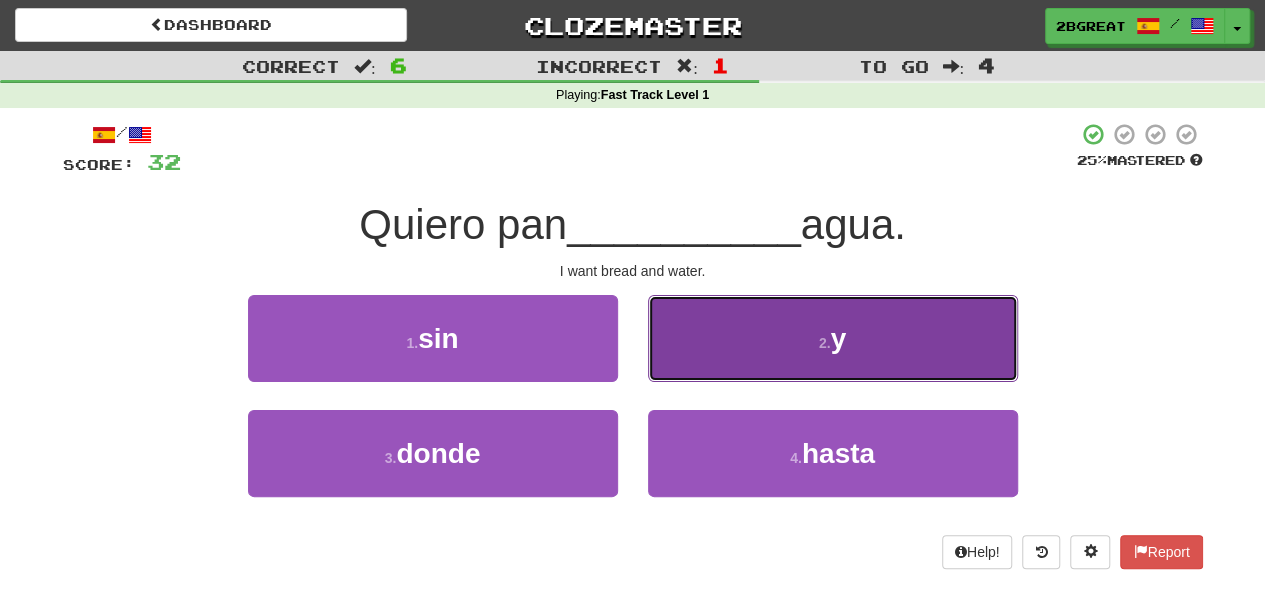 click on "2 .  y" at bounding box center (833, 338) 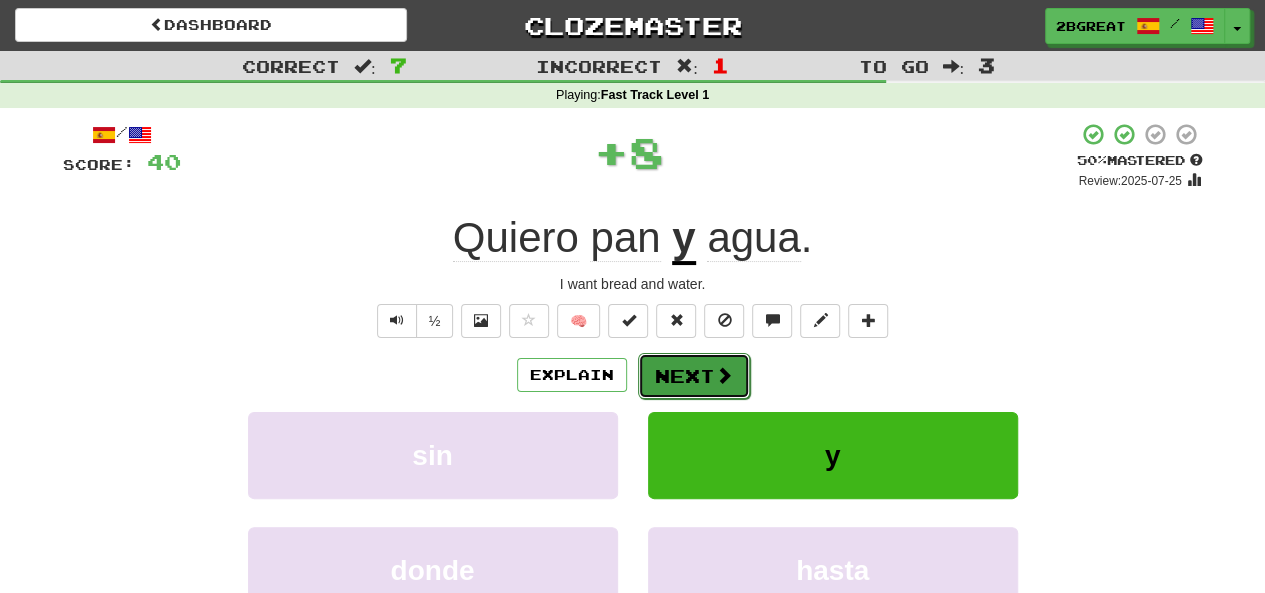 click on "Next" at bounding box center (694, 376) 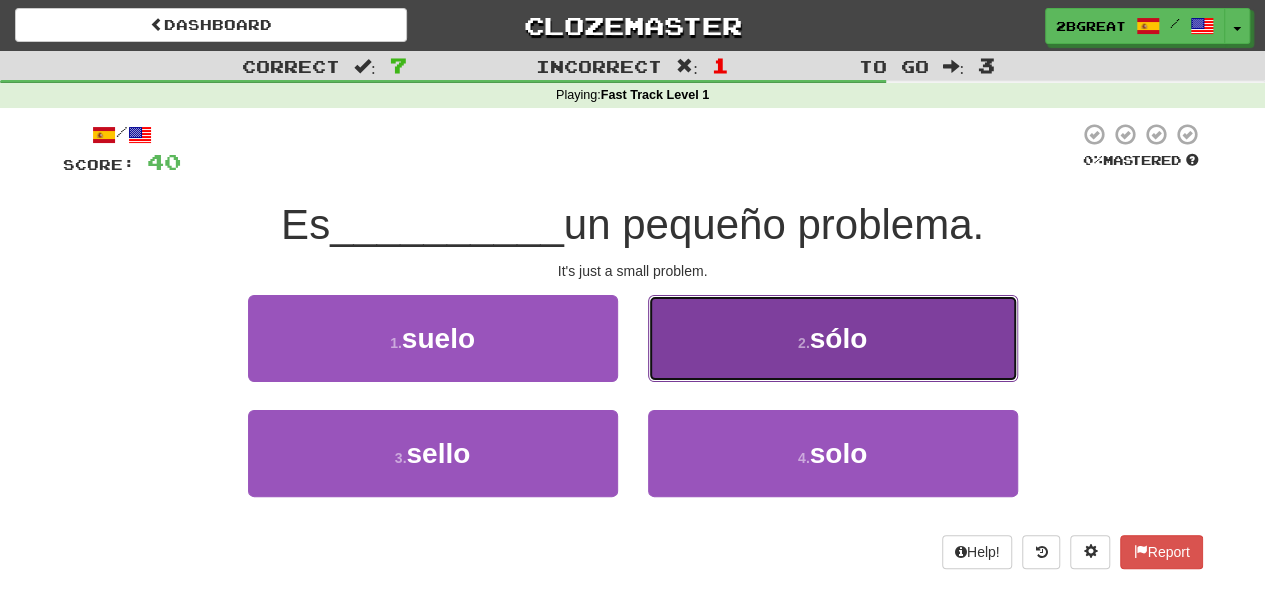 click on "2 .  sólo" at bounding box center [833, 338] 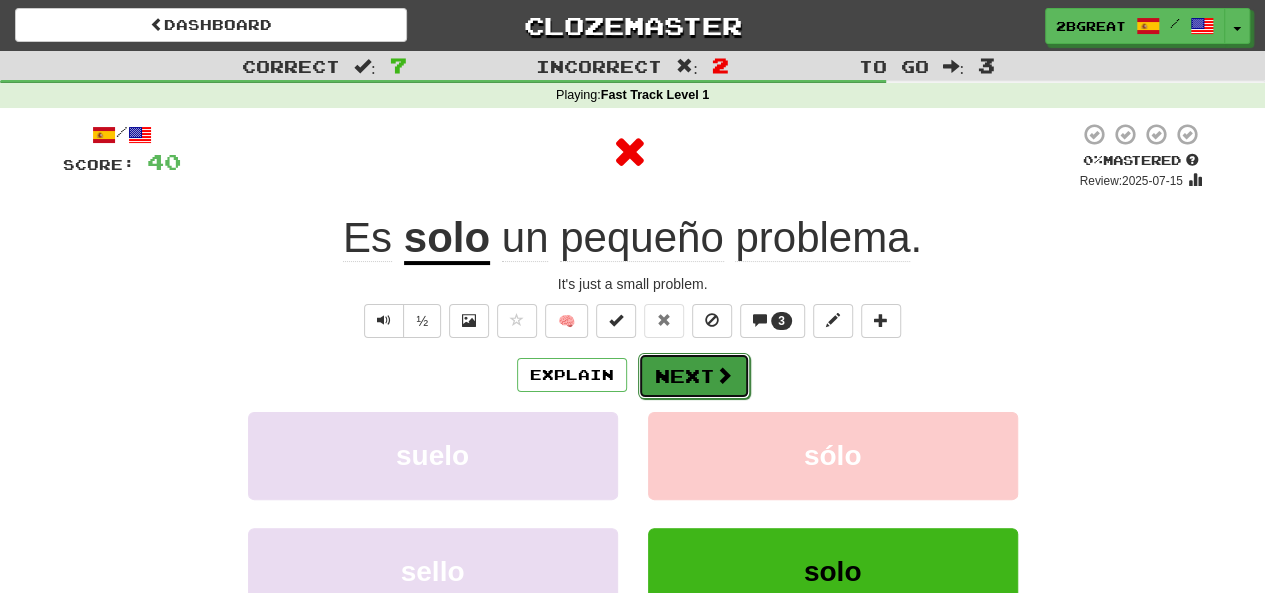 click on "Next" at bounding box center [694, 376] 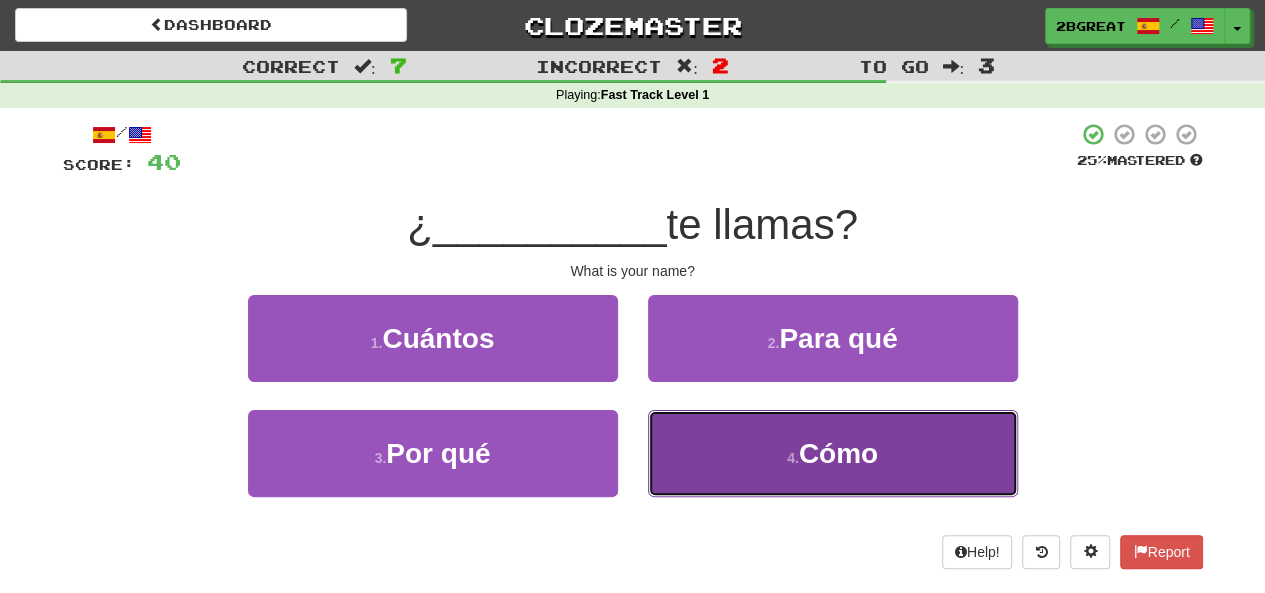 click on "4 .  Cómo" at bounding box center (833, 453) 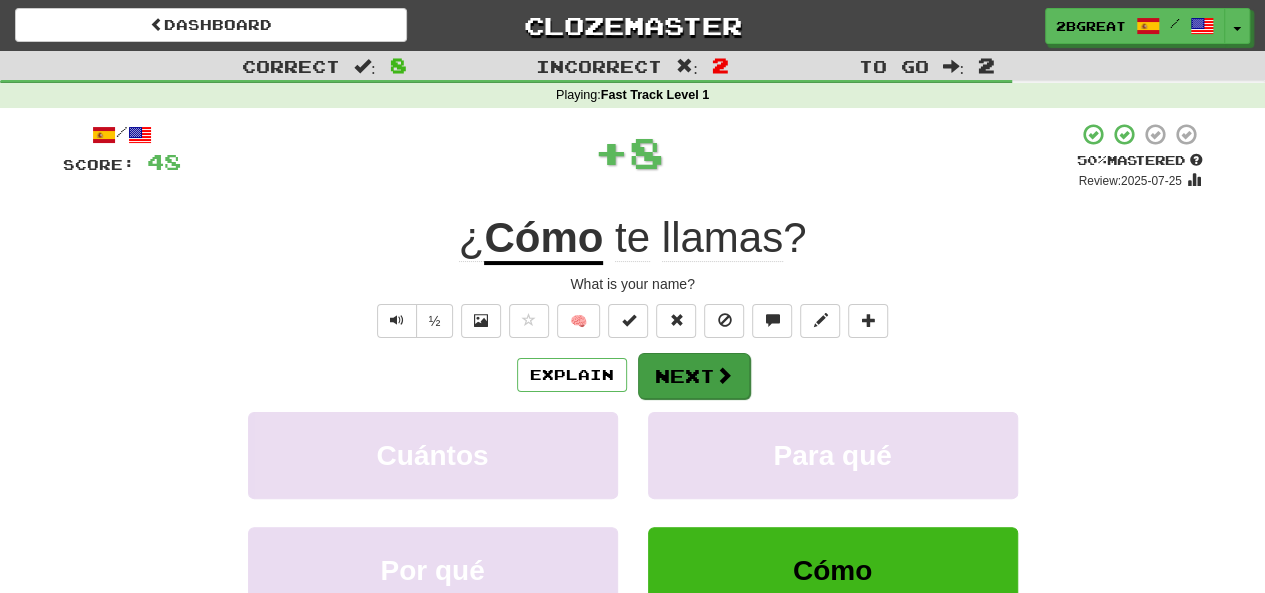 drag, startPoint x: 688, startPoint y: 341, endPoint x: 685, endPoint y: 388, distance: 47.095646 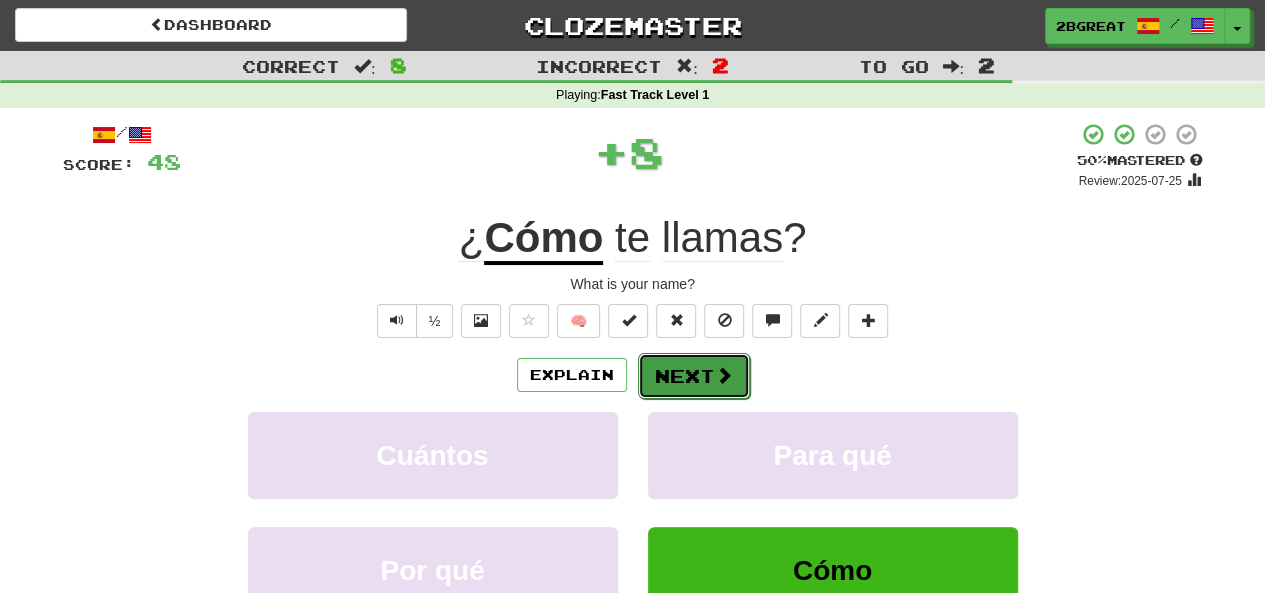 click on "Next" at bounding box center (694, 376) 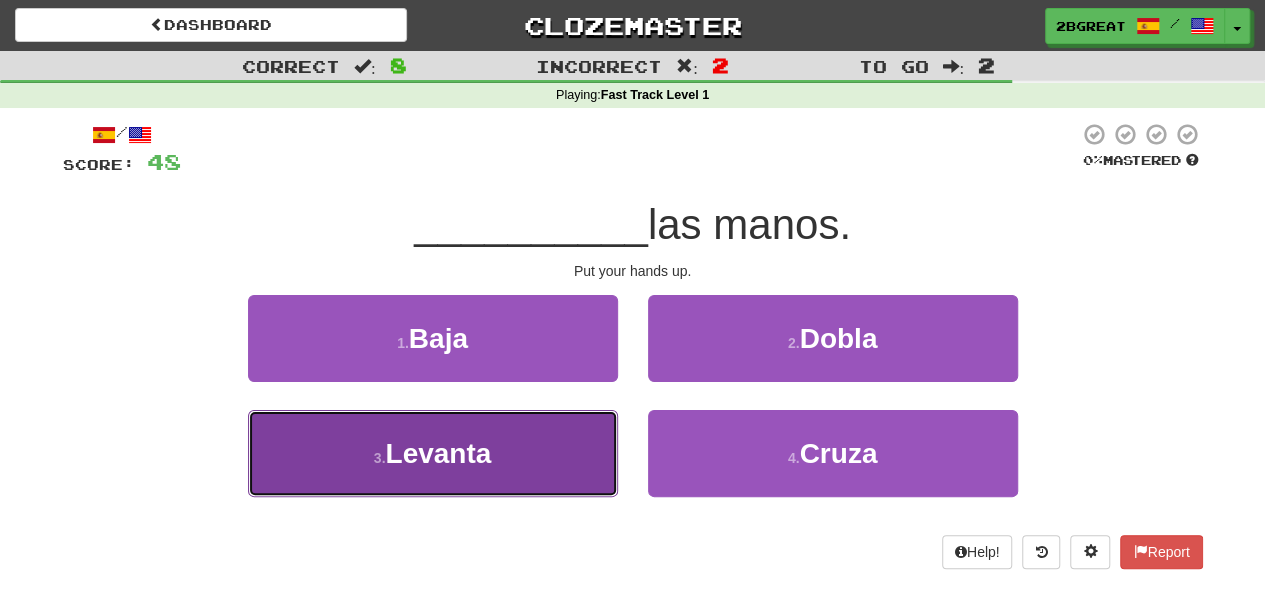 click on "3 .  Levanta" at bounding box center (433, 453) 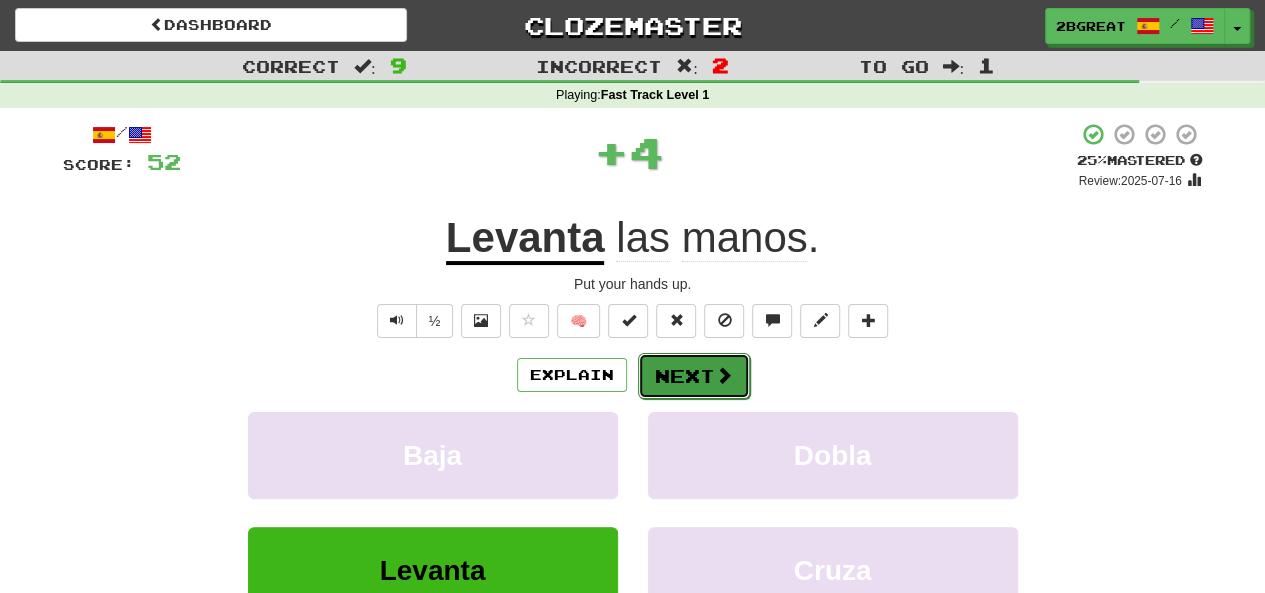 click on "Next" at bounding box center (694, 376) 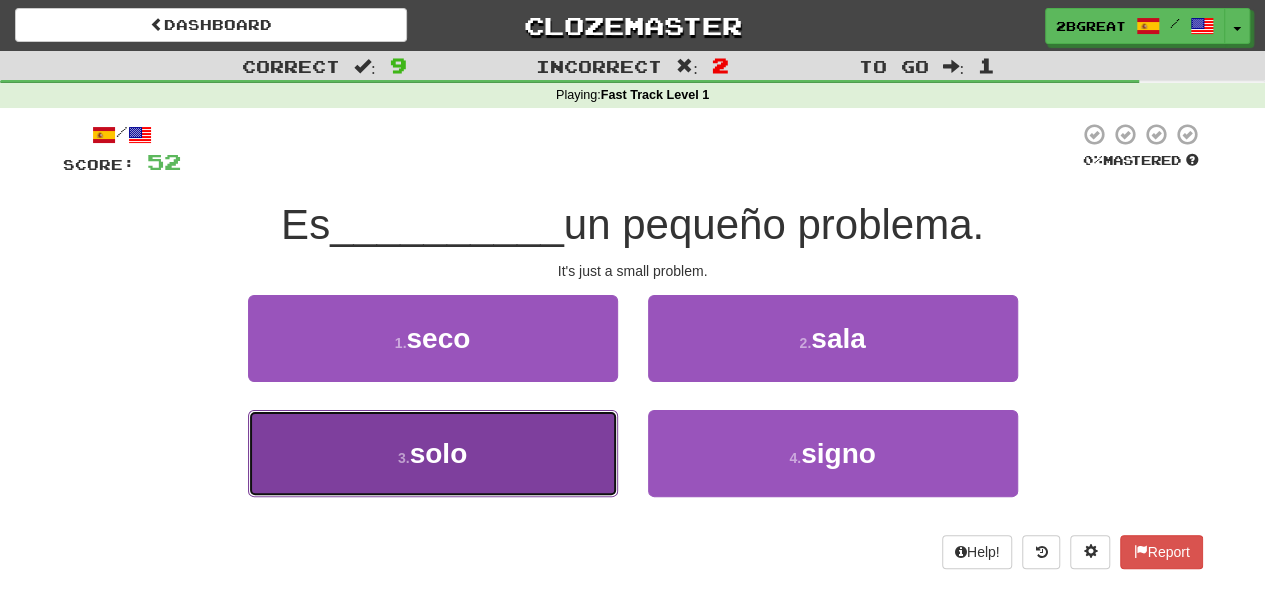 click on "3 .  solo" at bounding box center [433, 453] 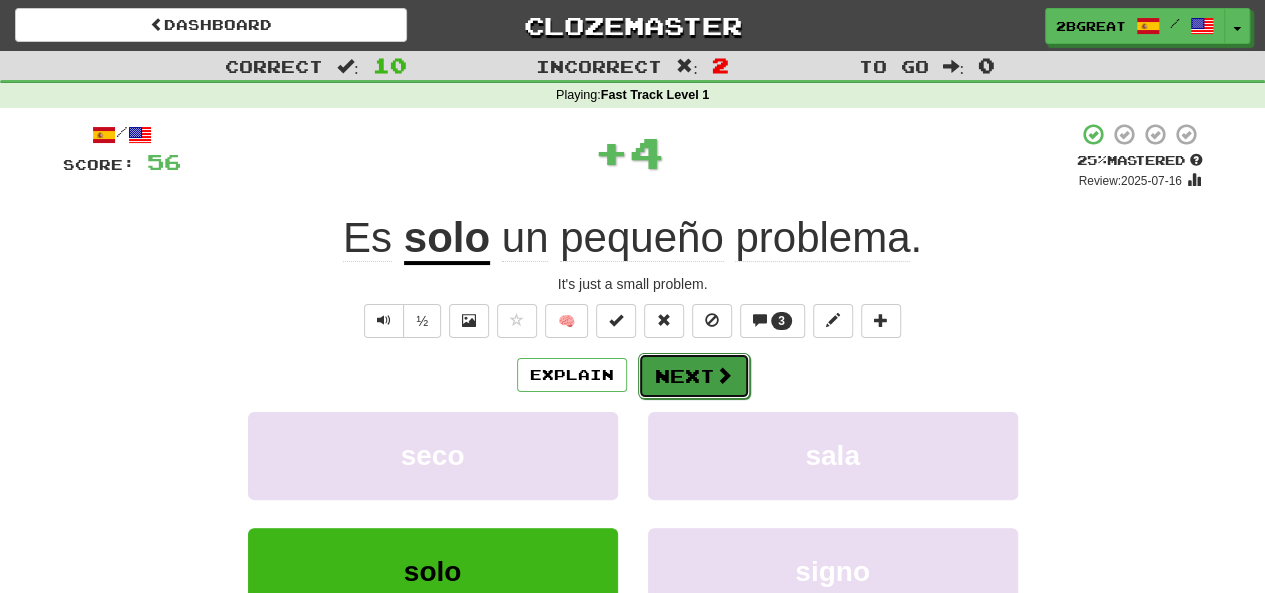 click on "Next" at bounding box center (694, 376) 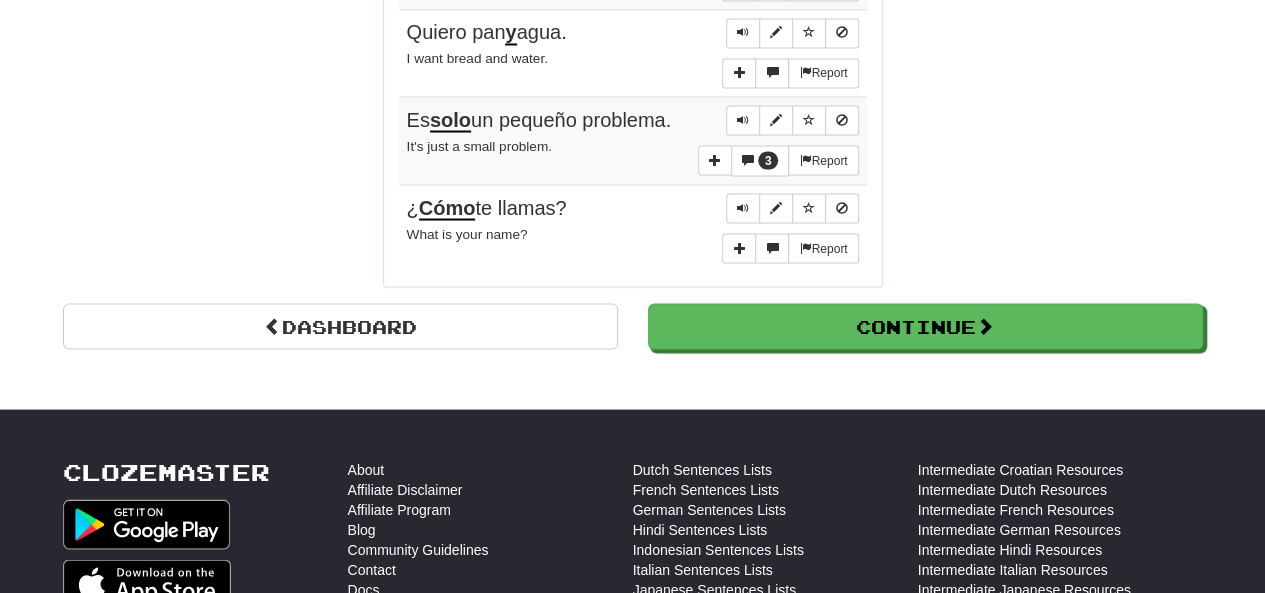 scroll, scrollTop: 1793, scrollLeft: 0, axis: vertical 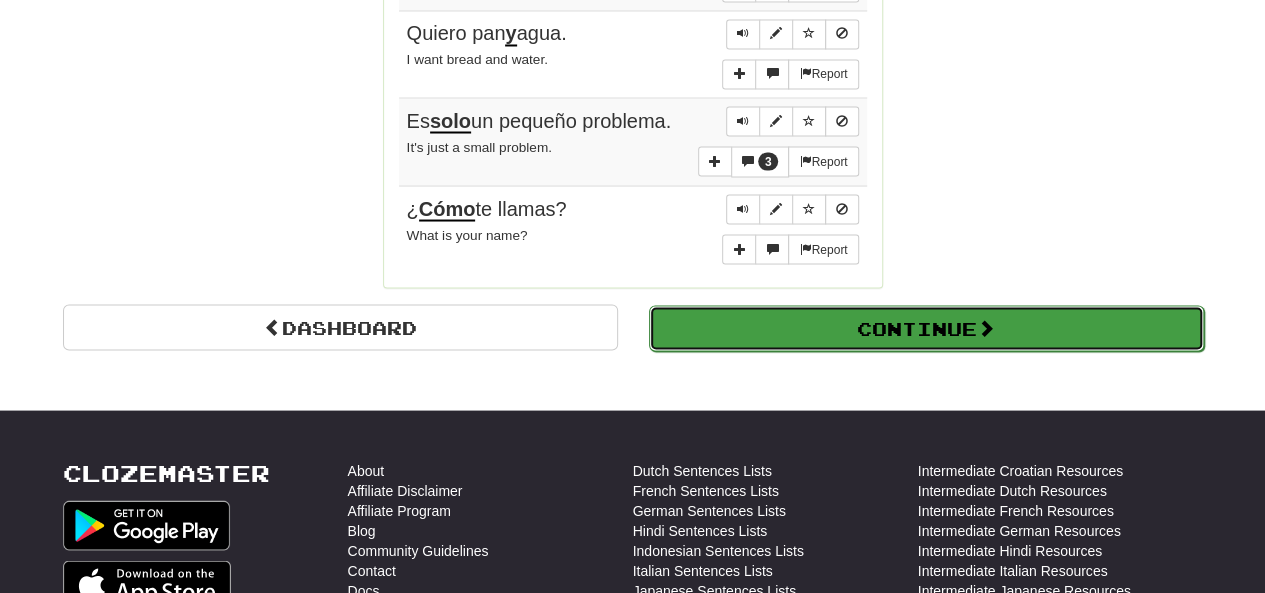 click on "Continue" at bounding box center [926, 328] 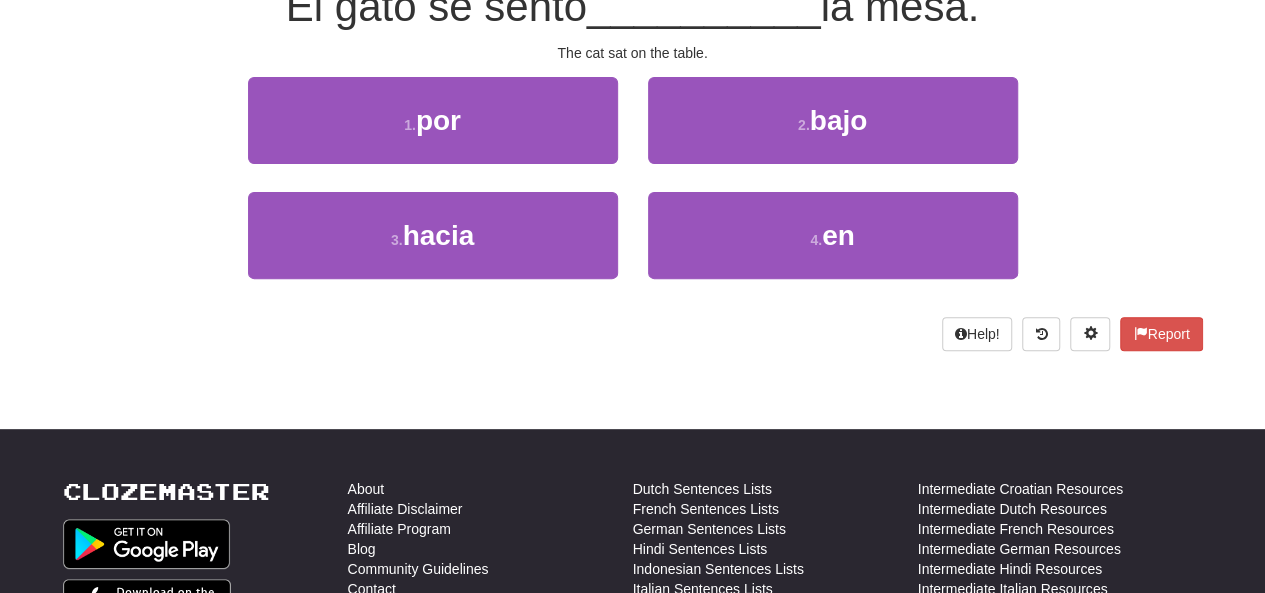 scroll, scrollTop: 0, scrollLeft: 0, axis: both 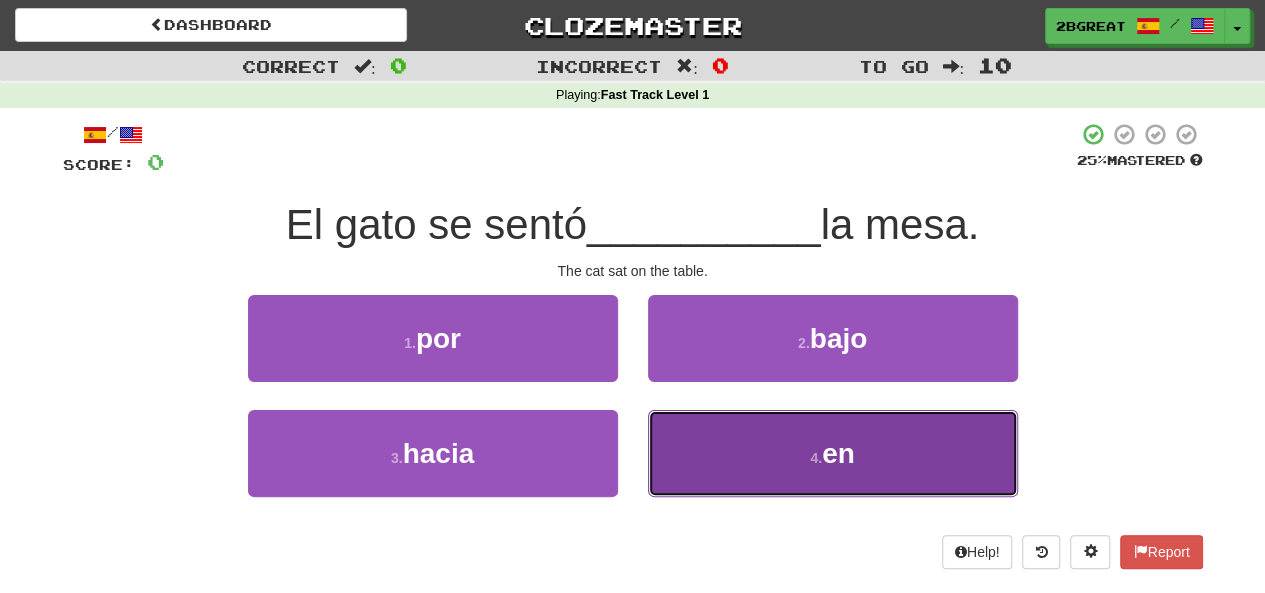 click on "4 .  en" at bounding box center (833, 453) 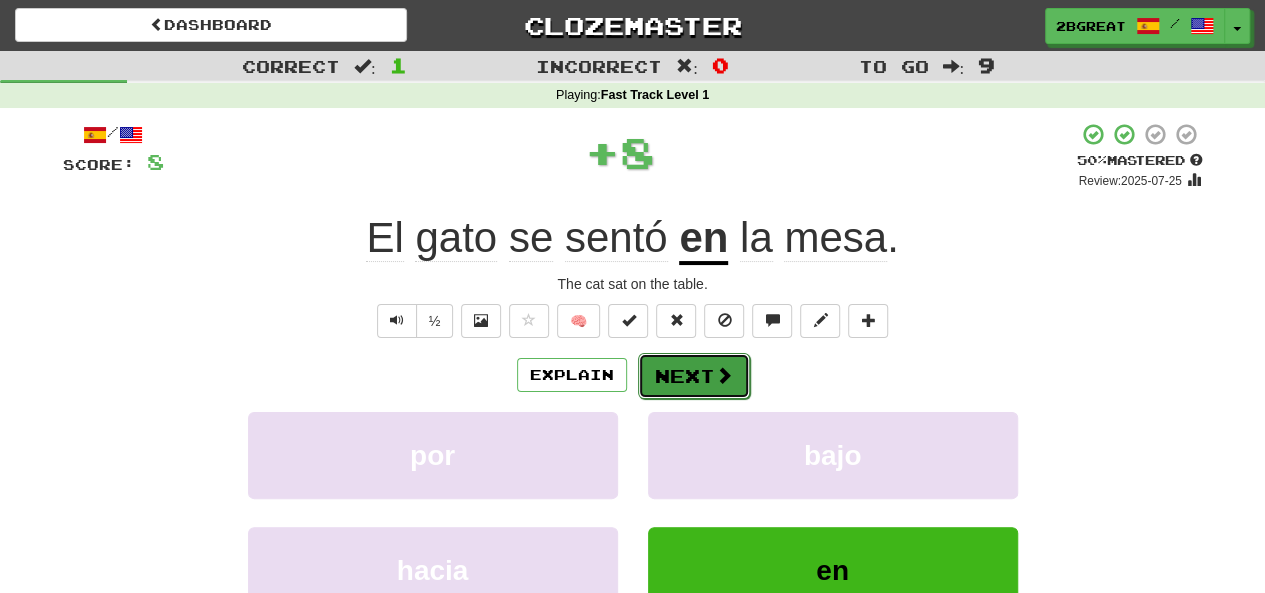 click on "Next" at bounding box center (694, 376) 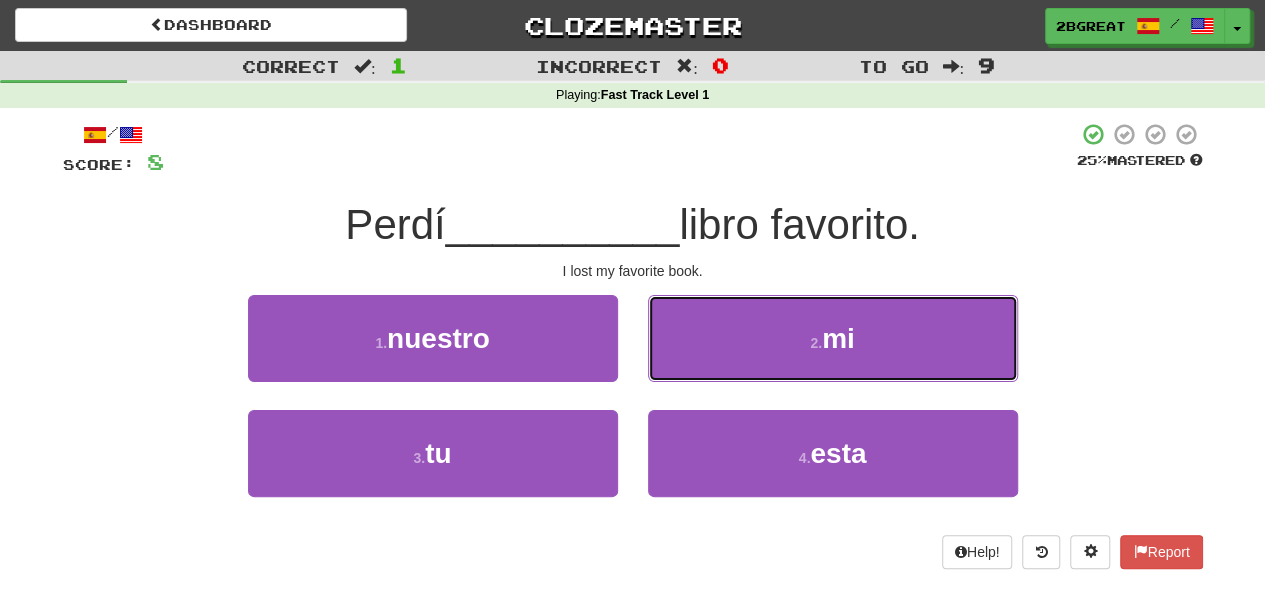 click on "2 .  mi" at bounding box center (833, 338) 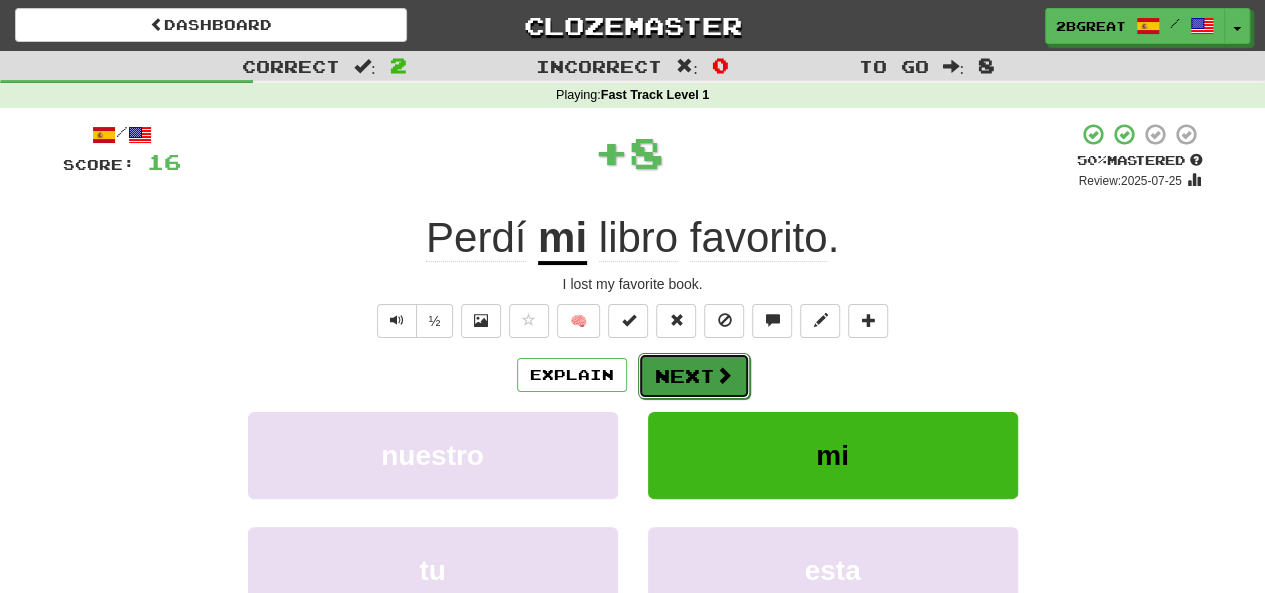 click on "Next" at bounding box center (694, 376) 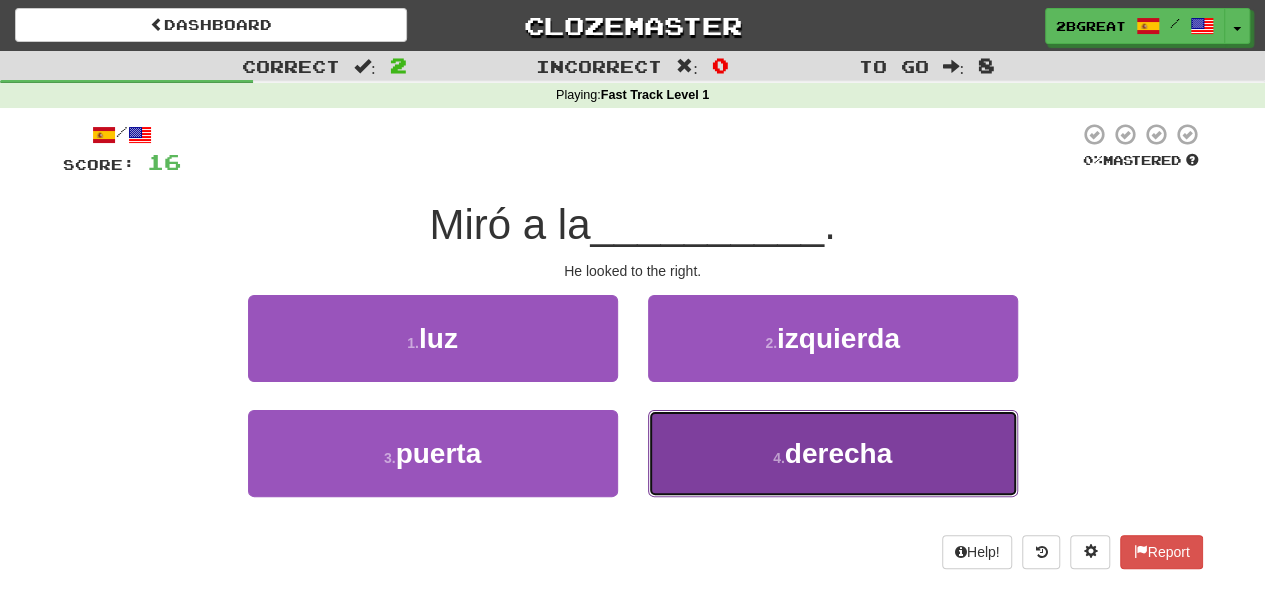 click on "4 .  derecha" at bounding box center (833, 453) 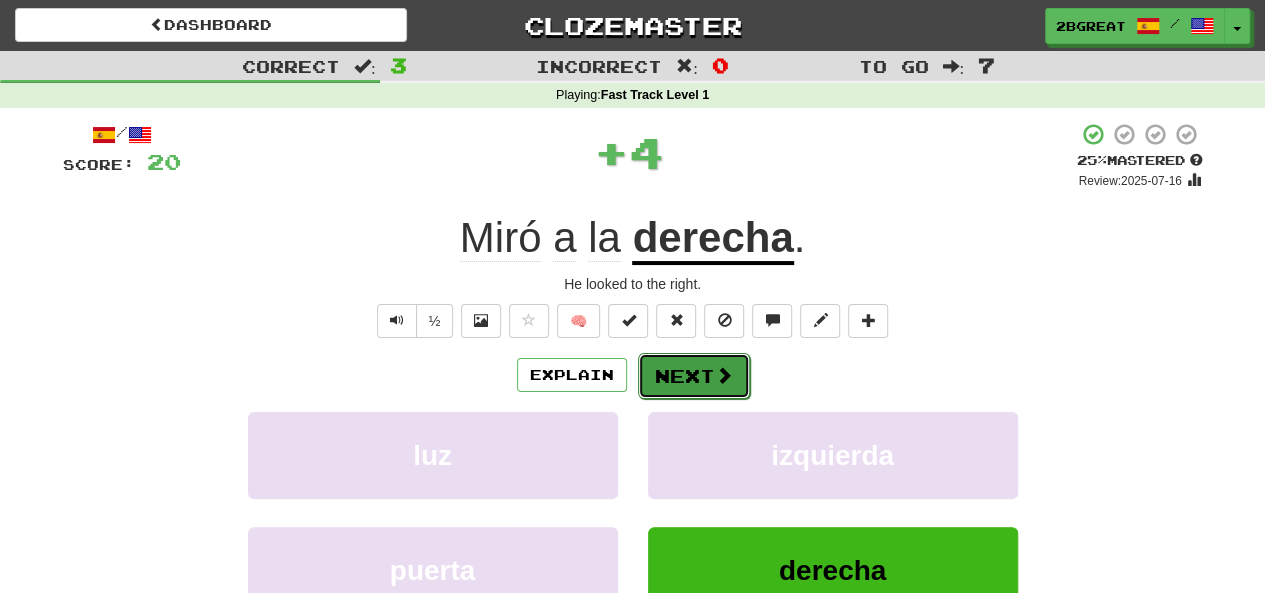 click on "Next" at bounding box center (694, 376) 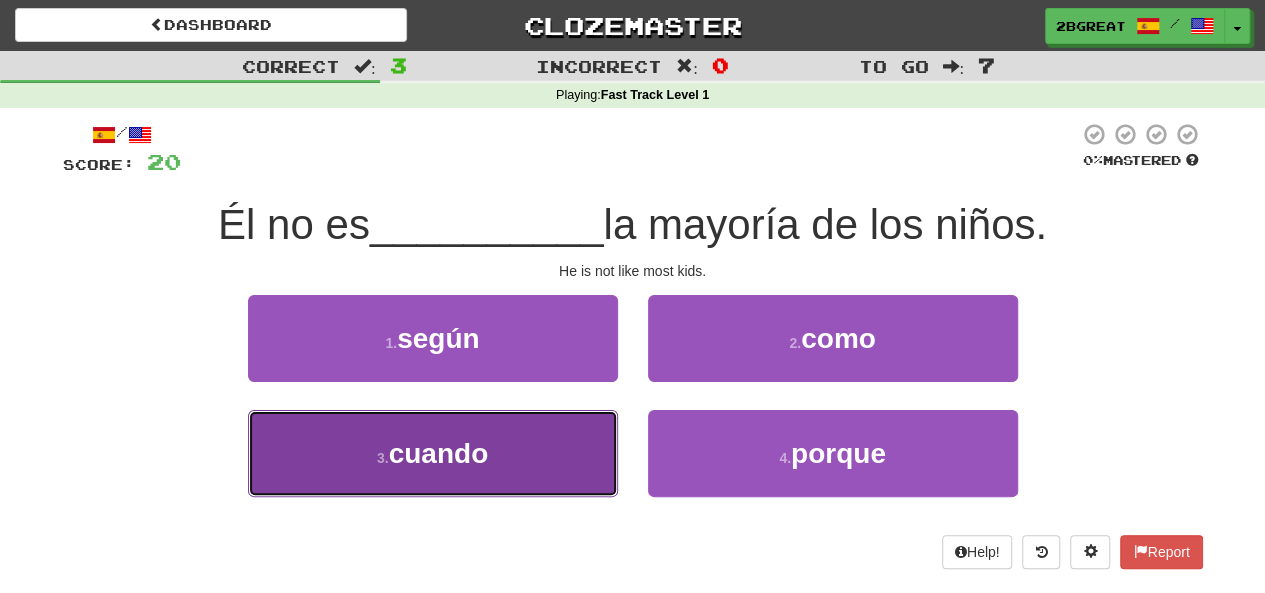 click on "3 .  cuando" at bounding box center (433, 453) 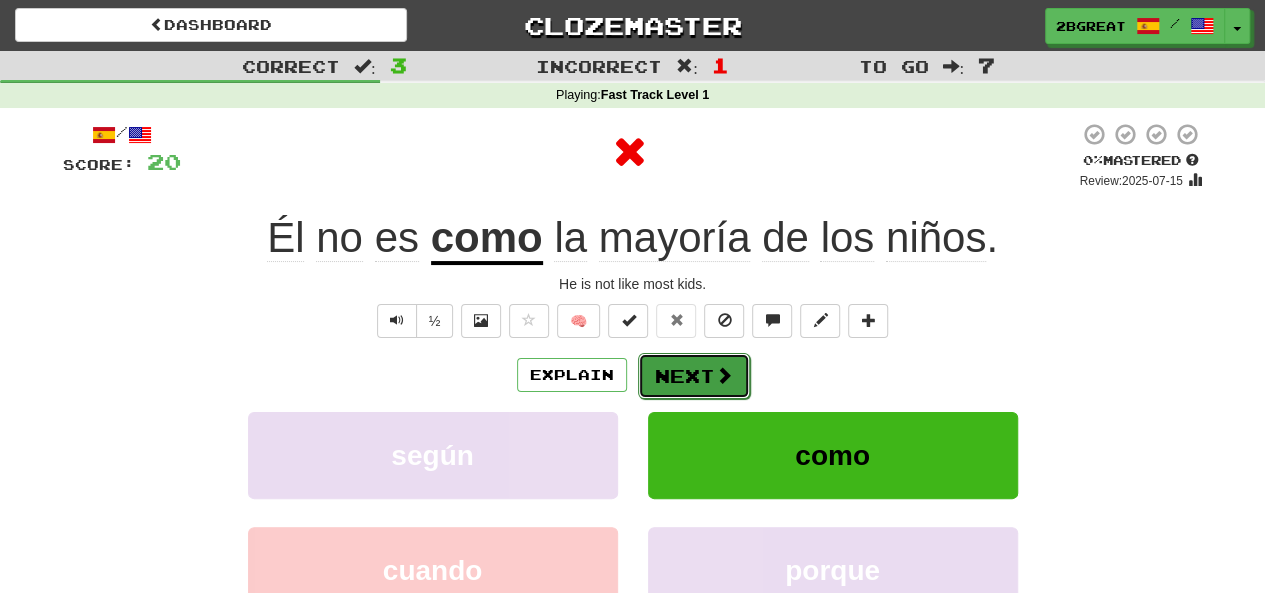 click on "Next" at bounding box center [694, 376] 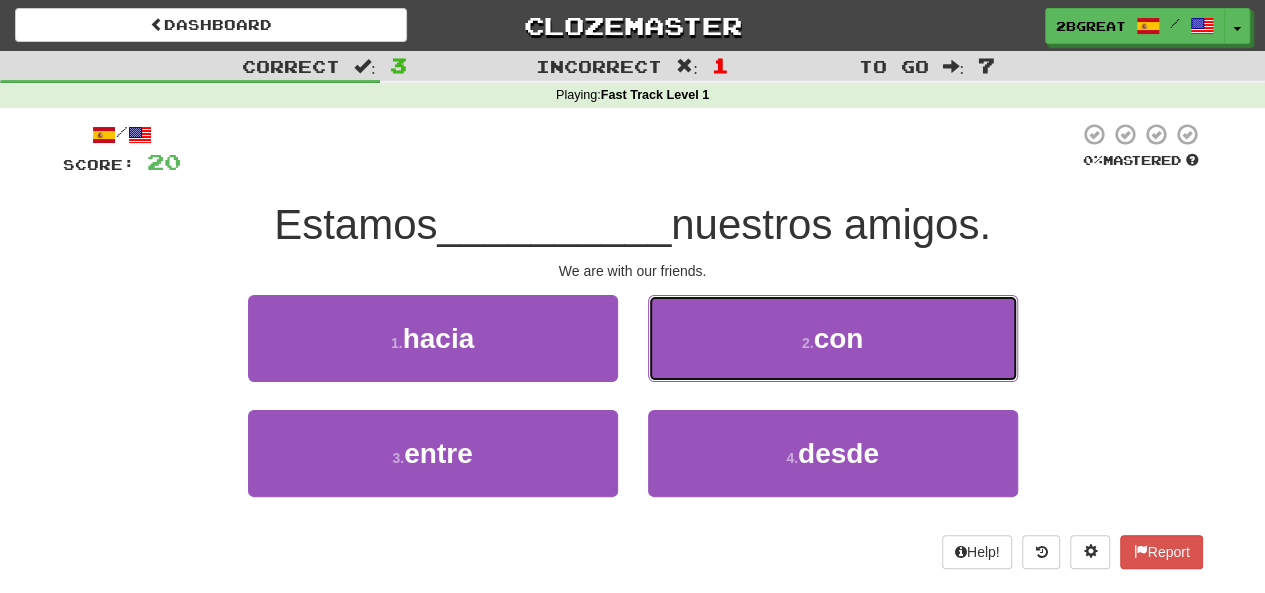 click on "2 .  con" at bounding box center [833, 338] 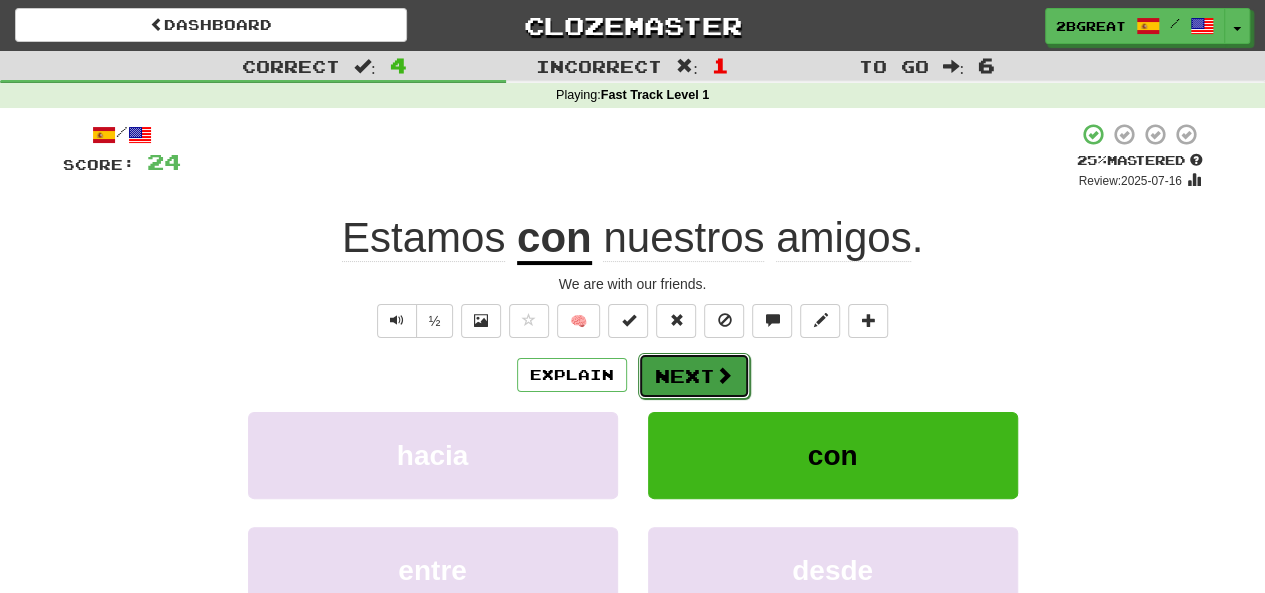 click on "Next" at bounding box center [694, 376] 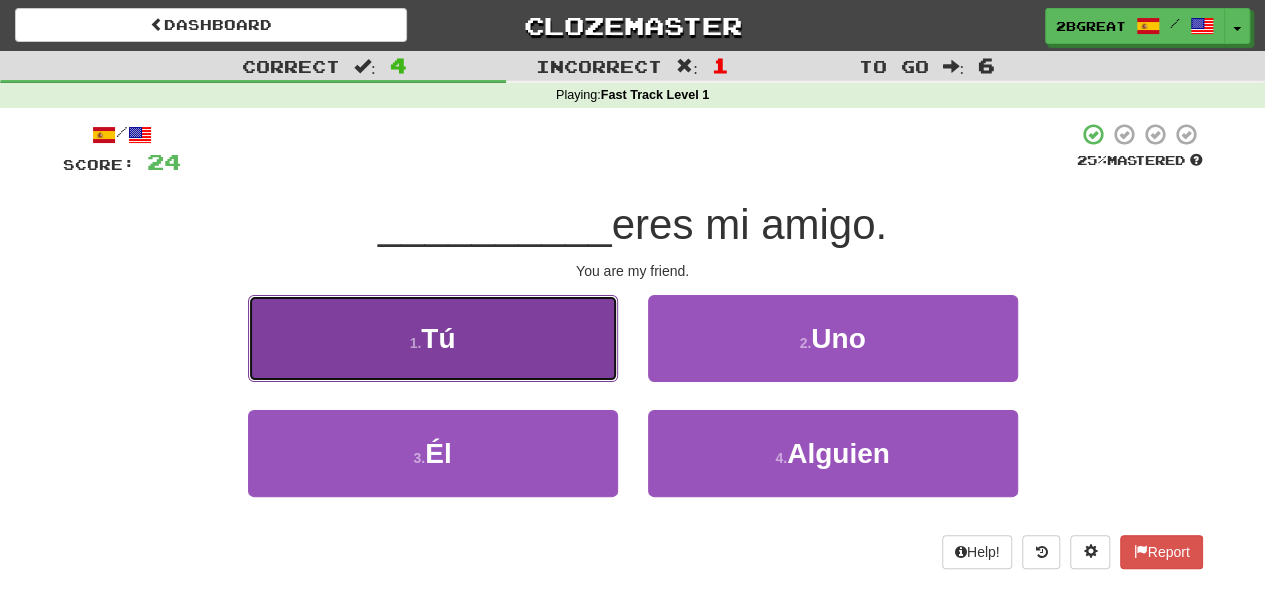 click on "1 .  Tú" at bounding box center [433, 338] 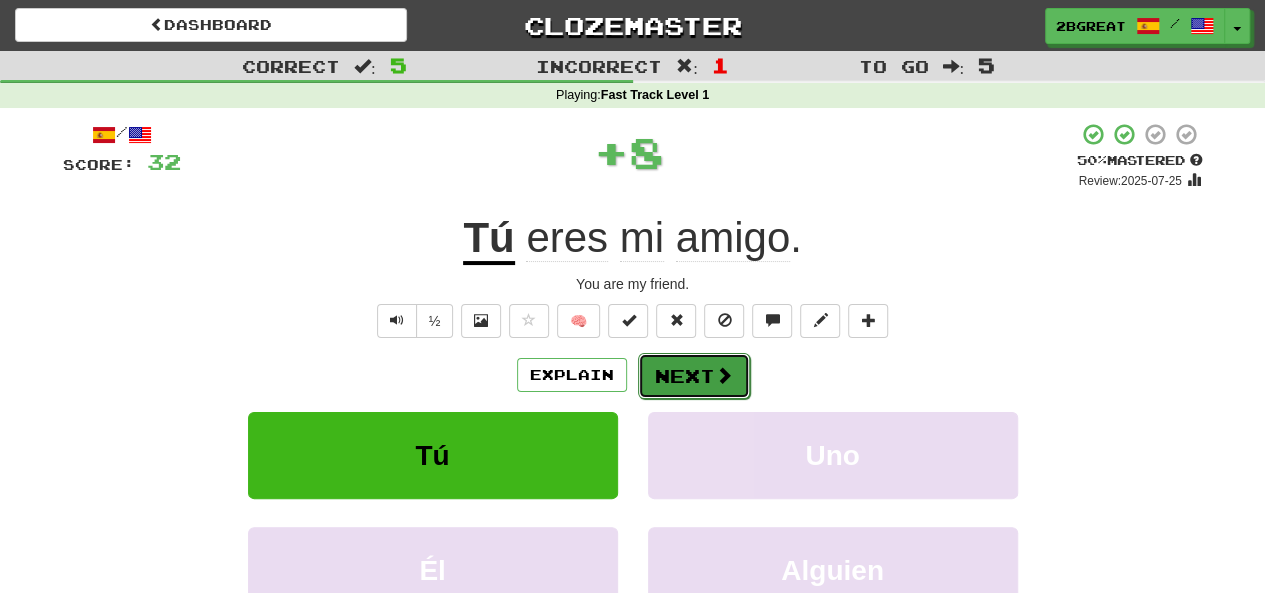 click on "Next" at bounding box center (694, 376) 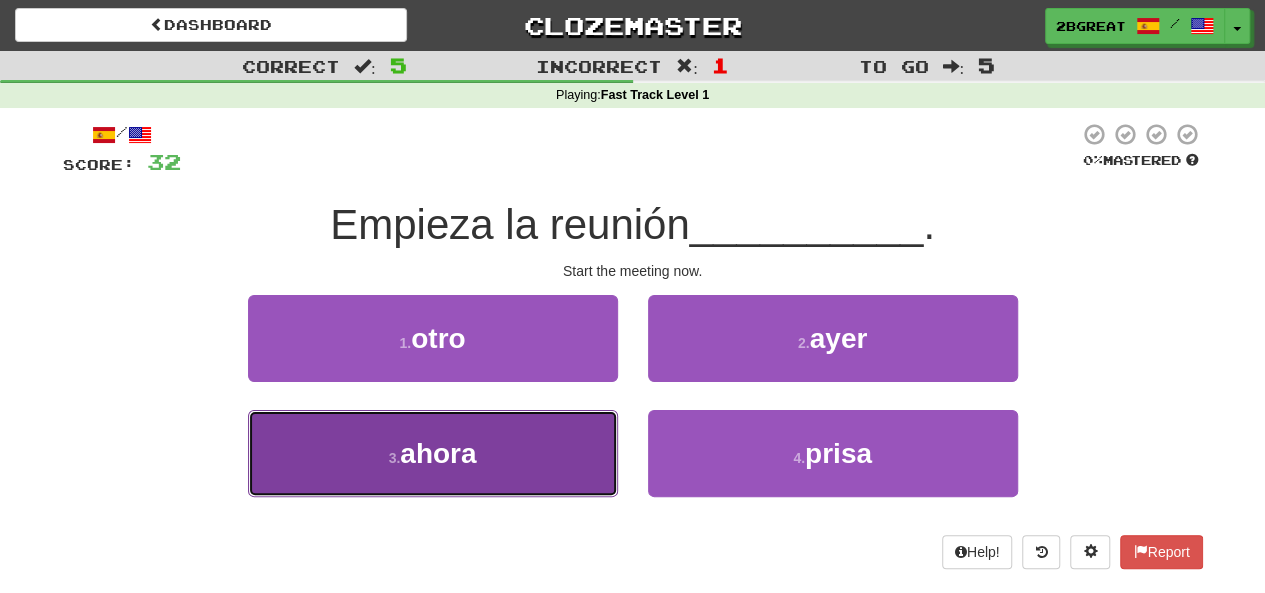 click on "3 .  ahora" at bounding box center (433, 453) 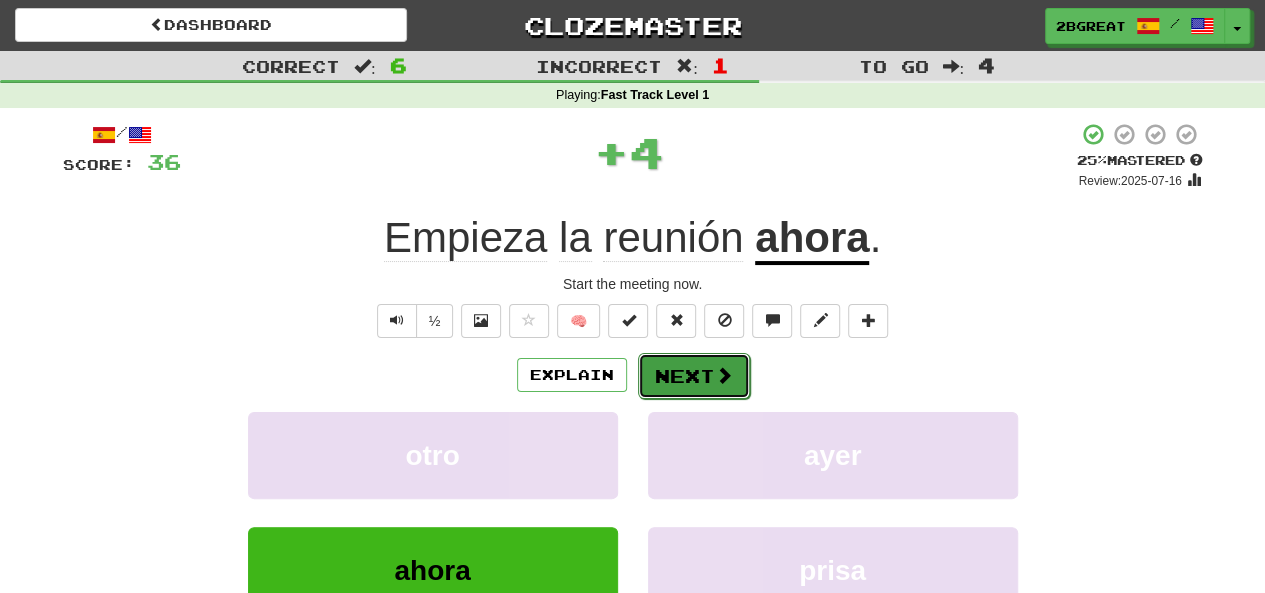 click on "Next" at bounding box center (694, 376) 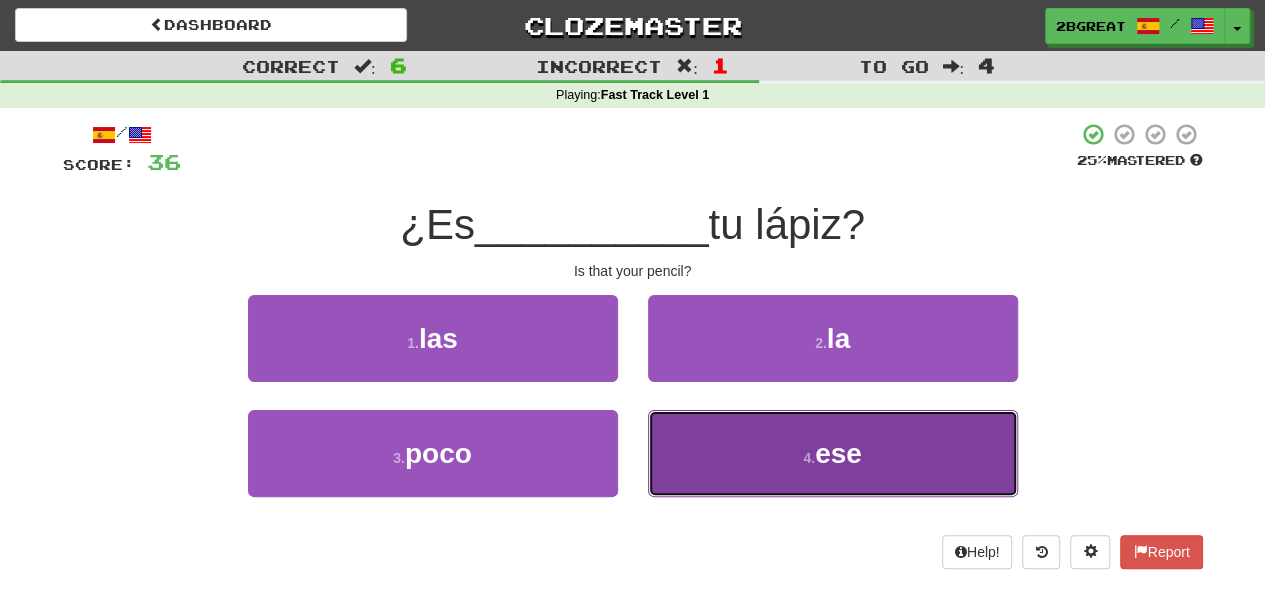 click on "4 .  ese" at bounding box center (833, 453) 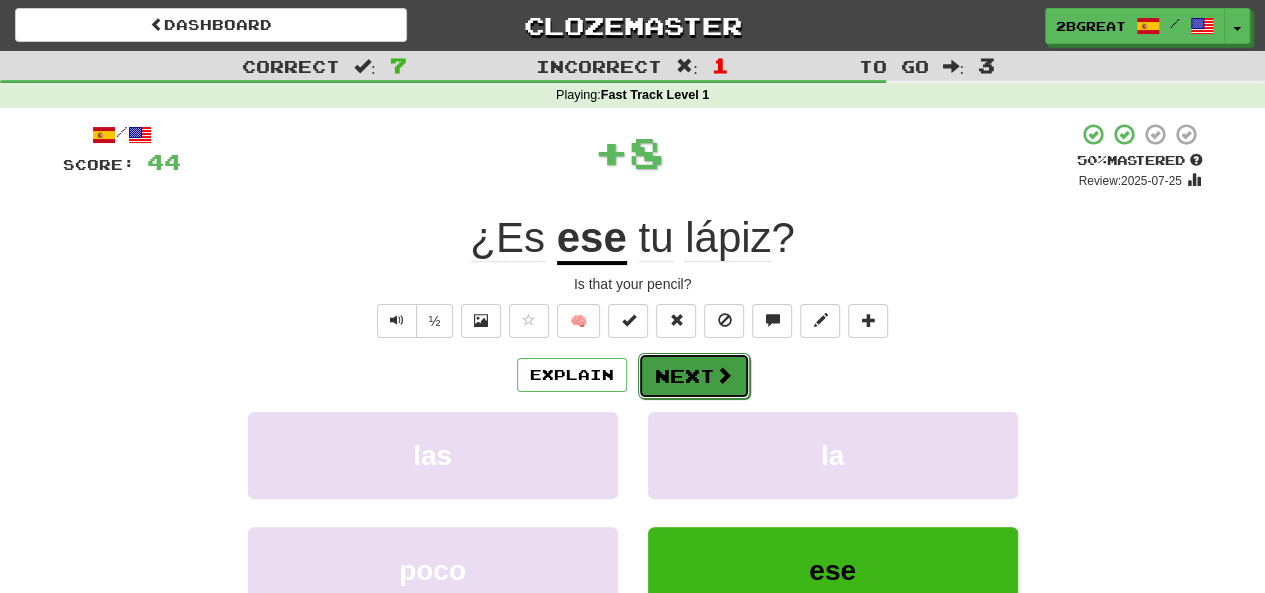 click on "Next" at bounding box center (694, 376) 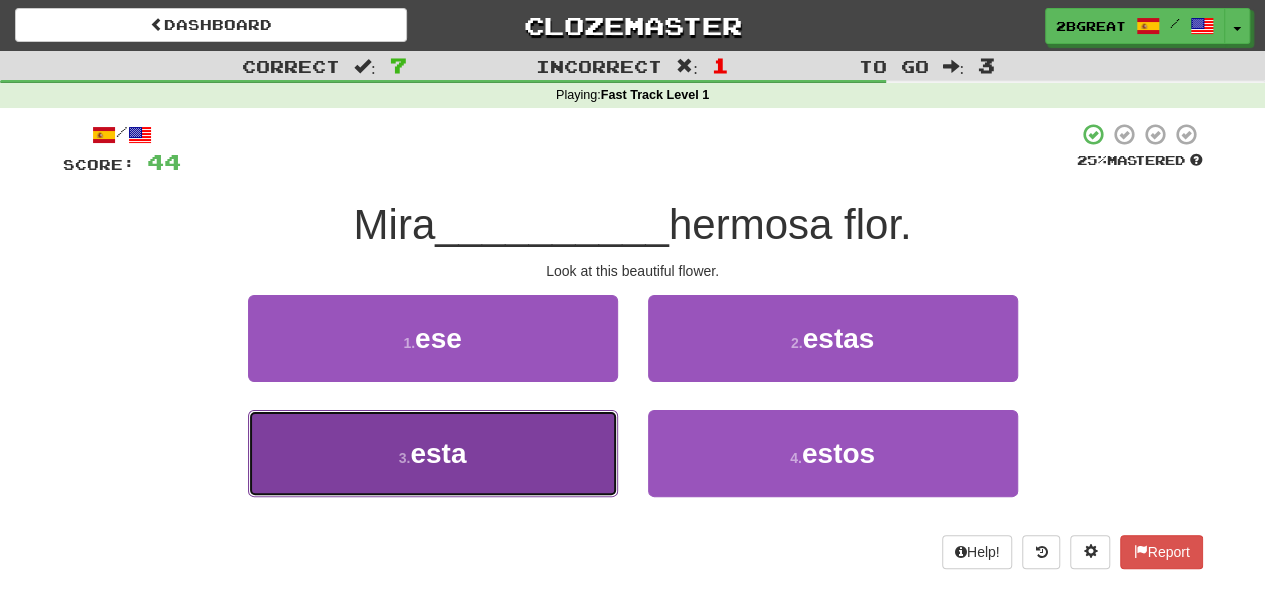 click on "3 .  esta" at bounding box center [433, 453] 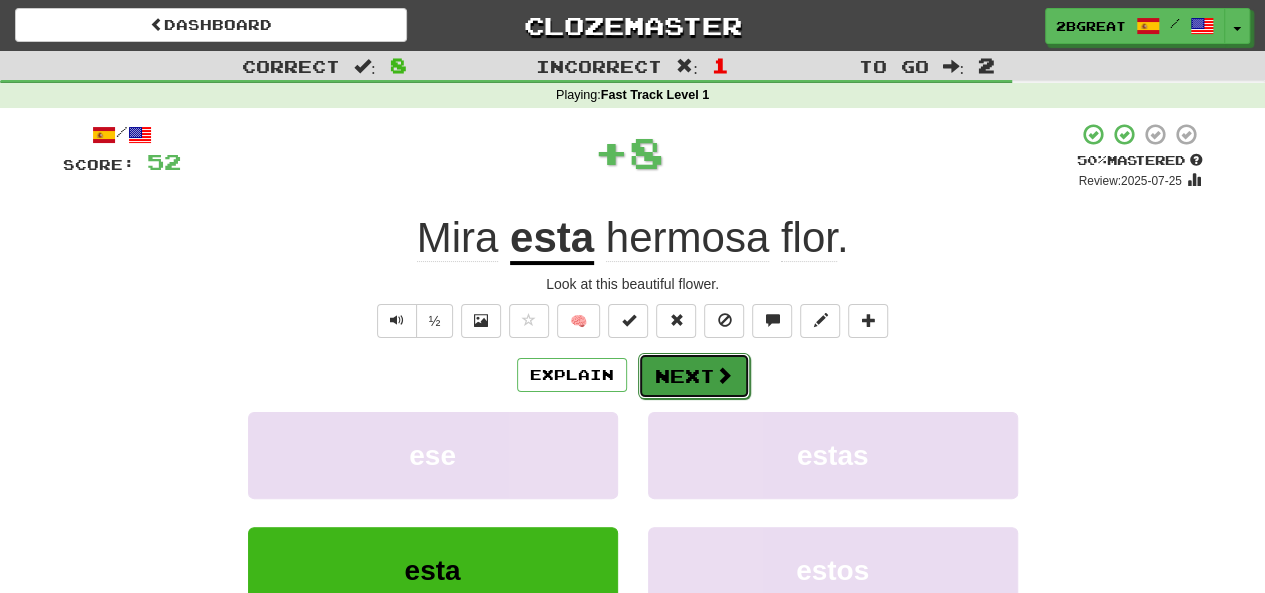click on "Next" at bounding box center (694, 376) 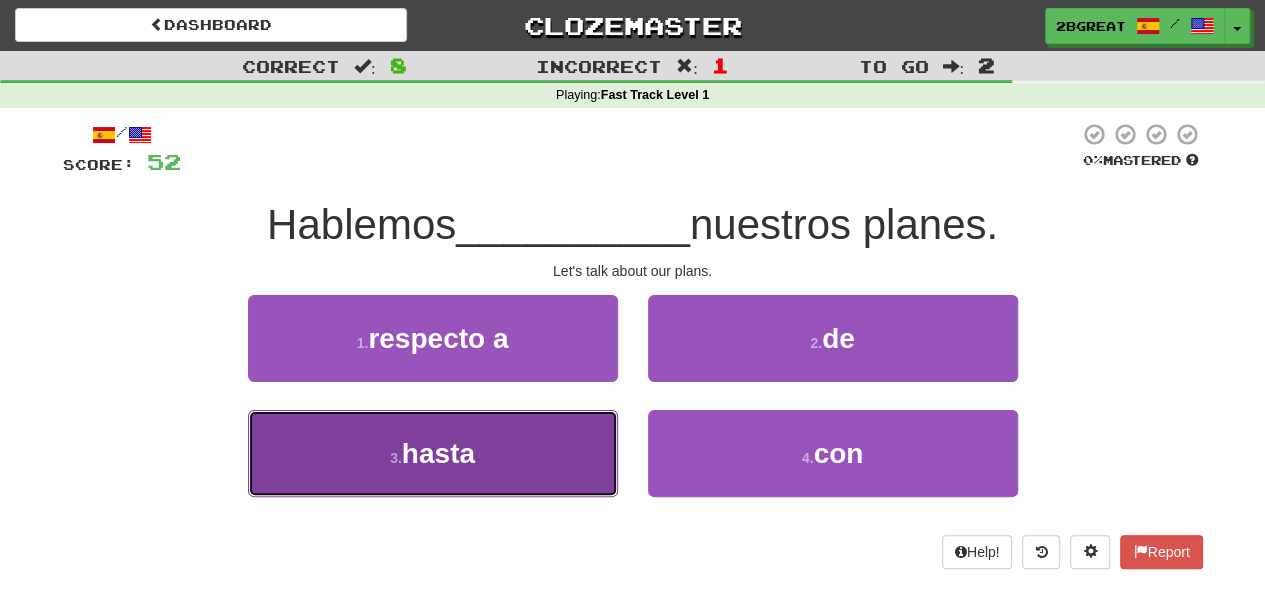 click on "3 .  hasta" at bounding box center (433, 453) 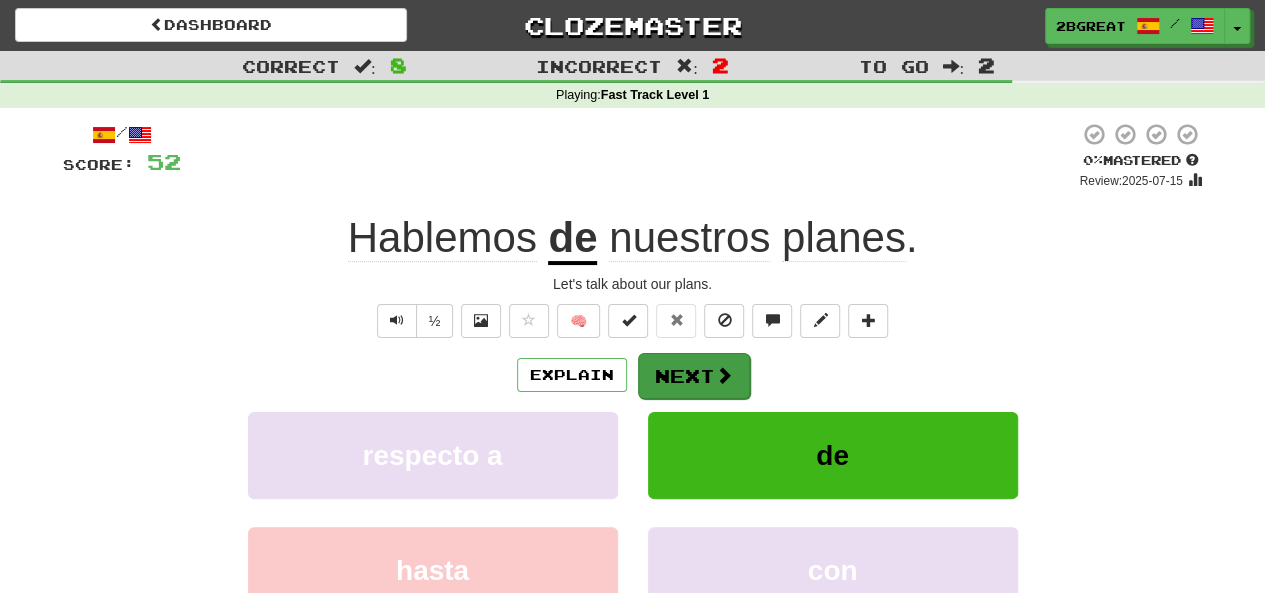 drag, startPoint x: 702, startPoint y: 351, endPoint x: 714, endPoint y: 361, distance: 15.6205 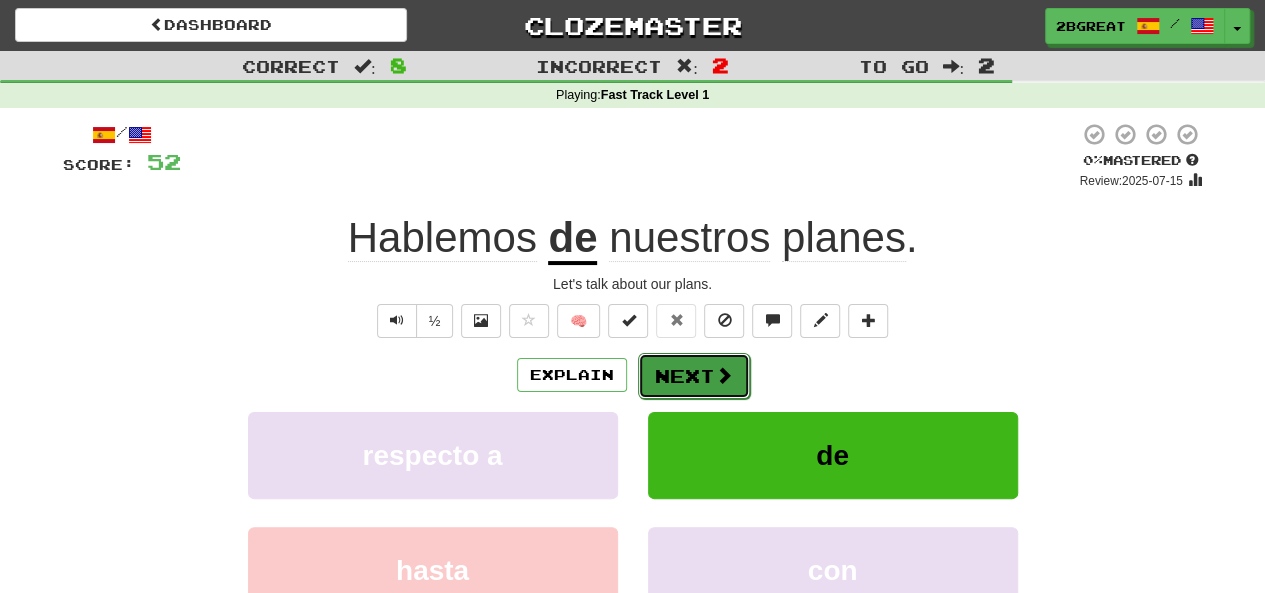 click on "Next" at bounding box center (694, 376) 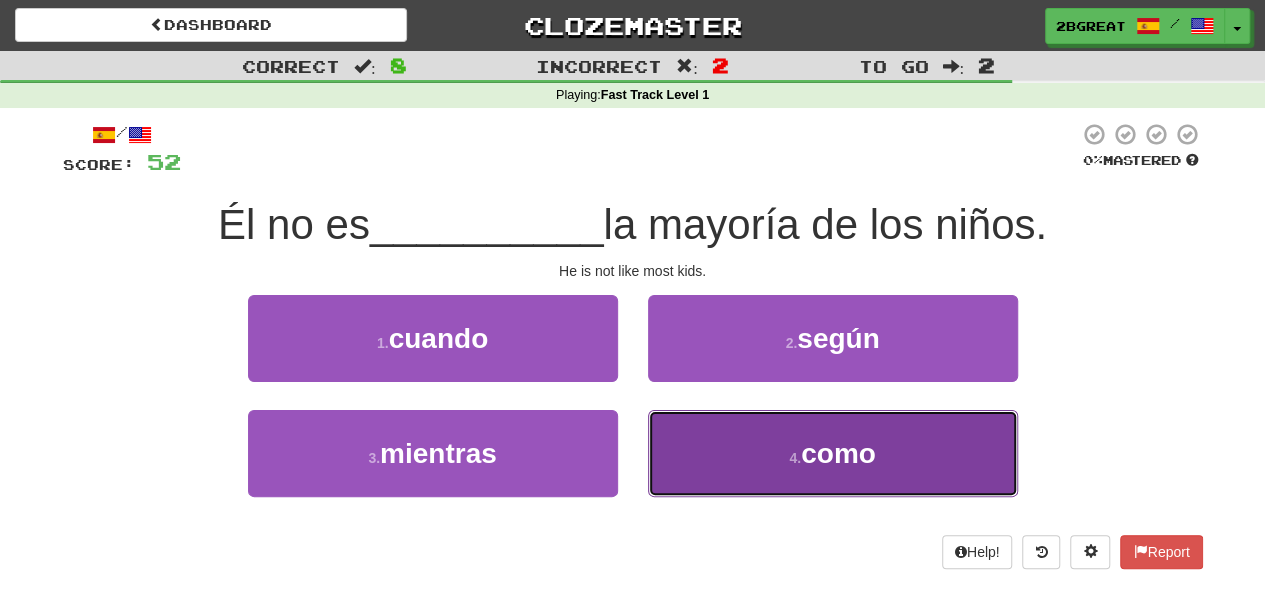 click on "4 .  como" at bounding box center [833, 453] 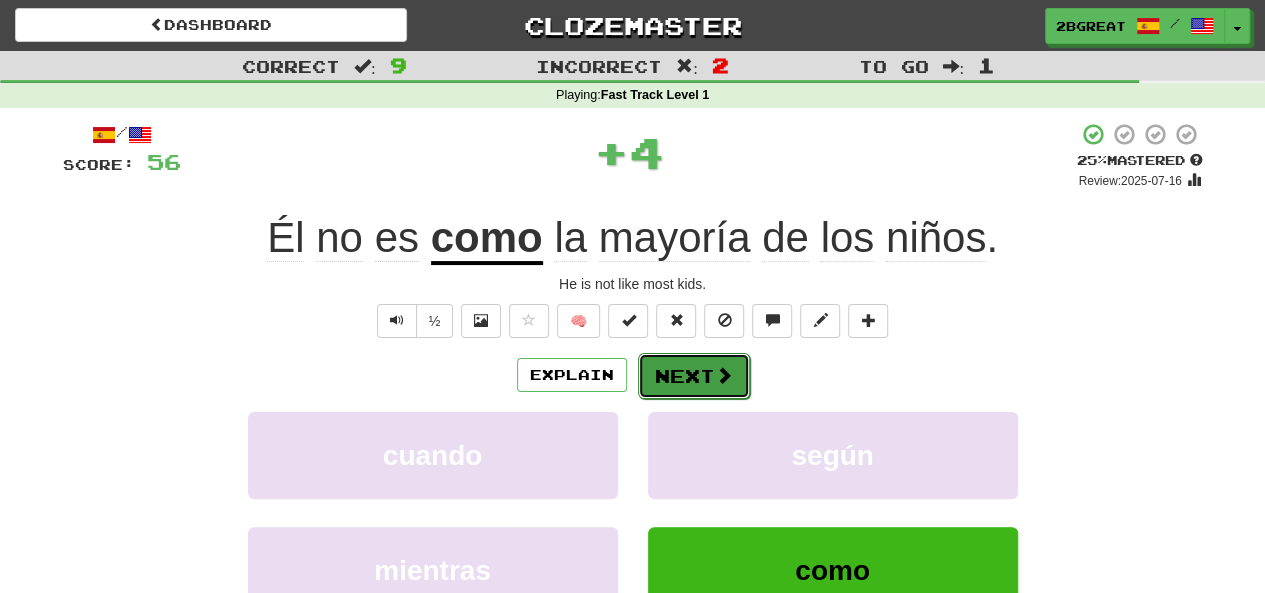click on "Next" at bounding box center [694, 376] 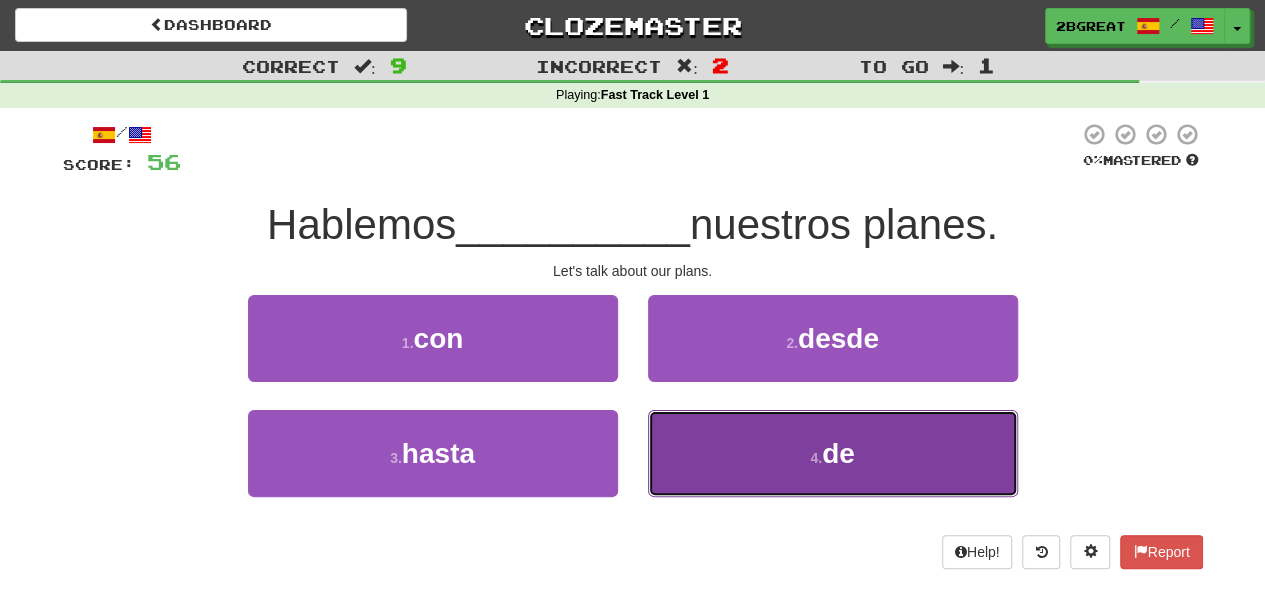 click on "4 .  de" at bounding box center [833, 453] 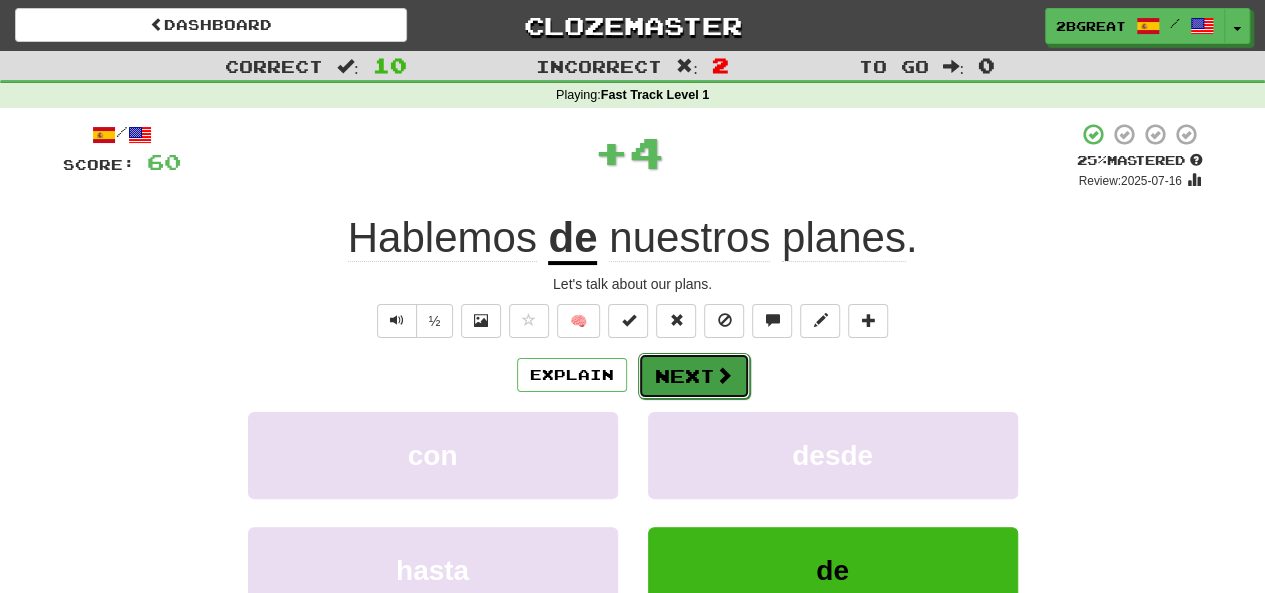 click at bounding box center [724, 375] 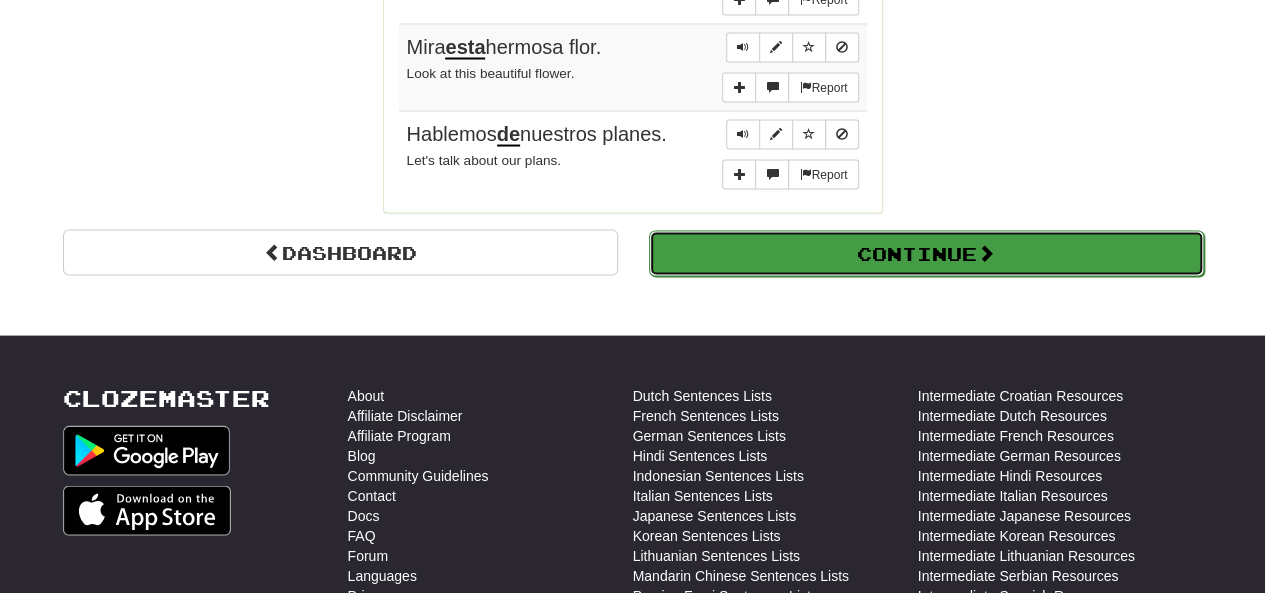 click on "Continue" at bounding box center (926, 253) 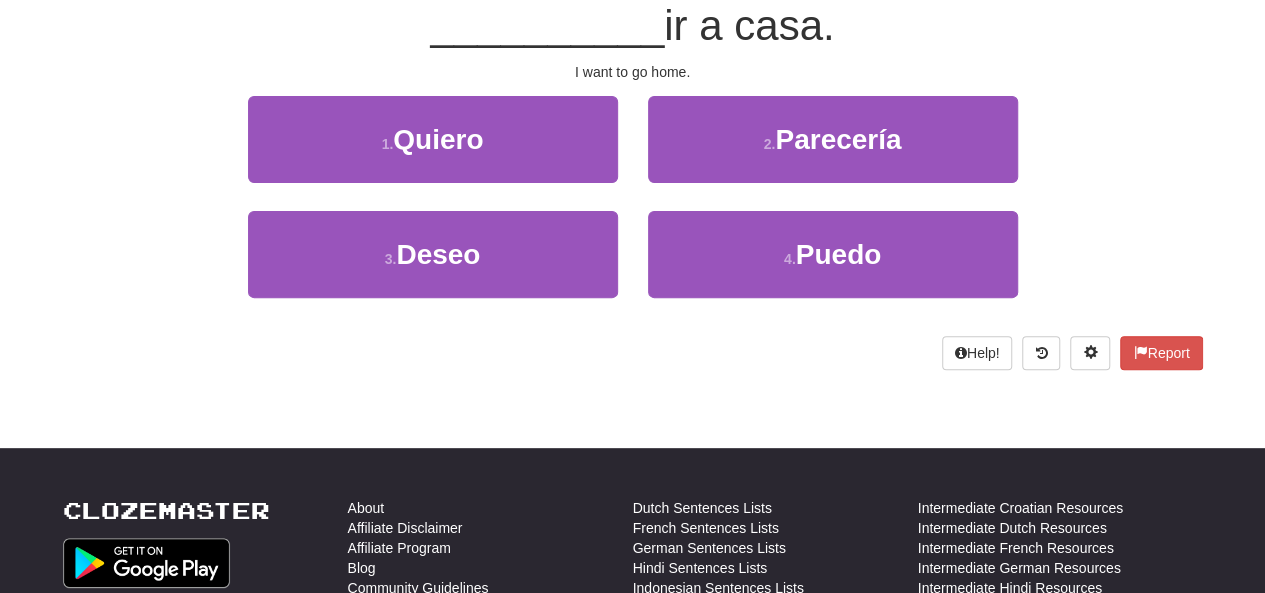 scroll, scrollTop: 0, scrollLeft: 0, axis: both 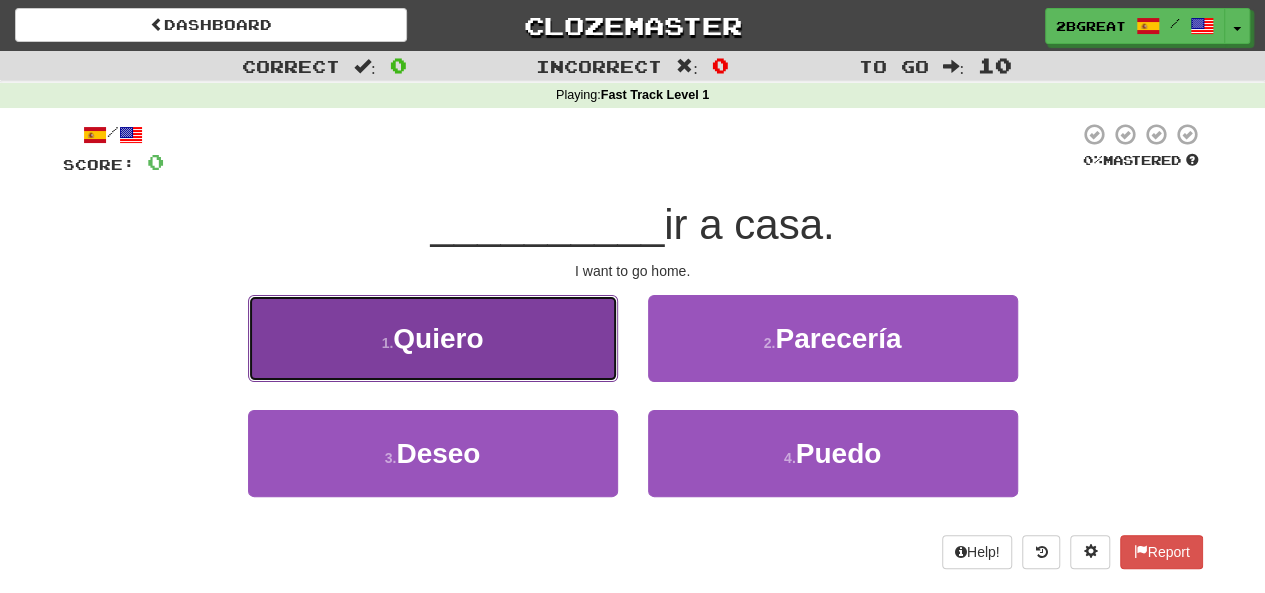 click on "1 .  Quiero" at bounding box center [433, 338] 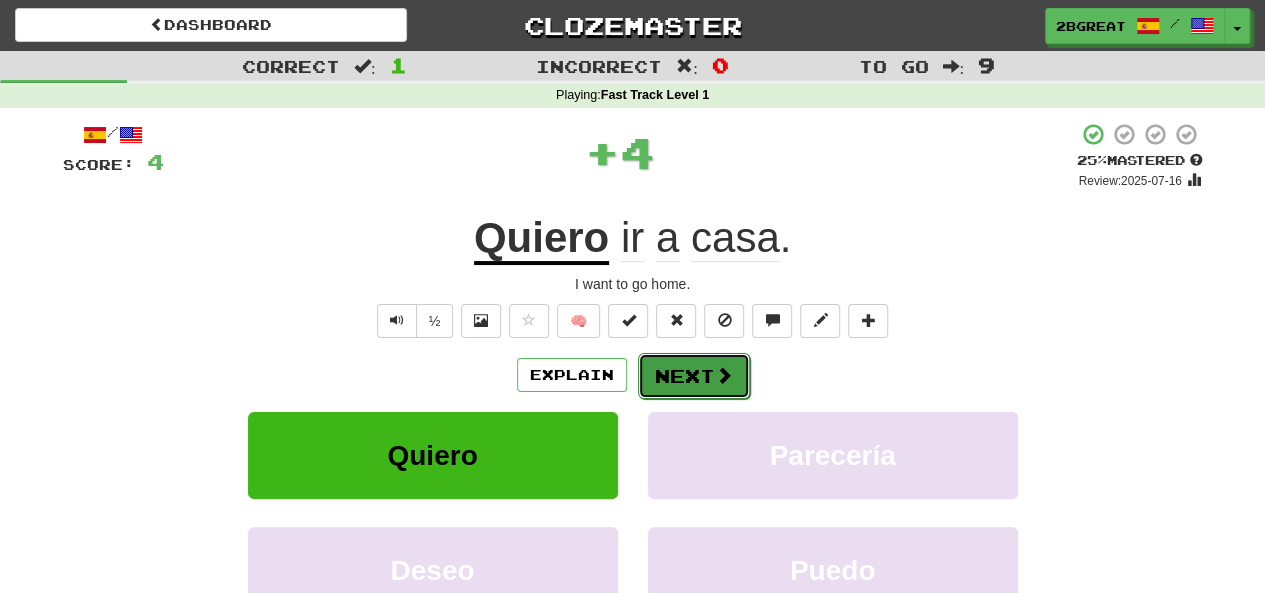 click on "Next" at bounding box center (694, 376) 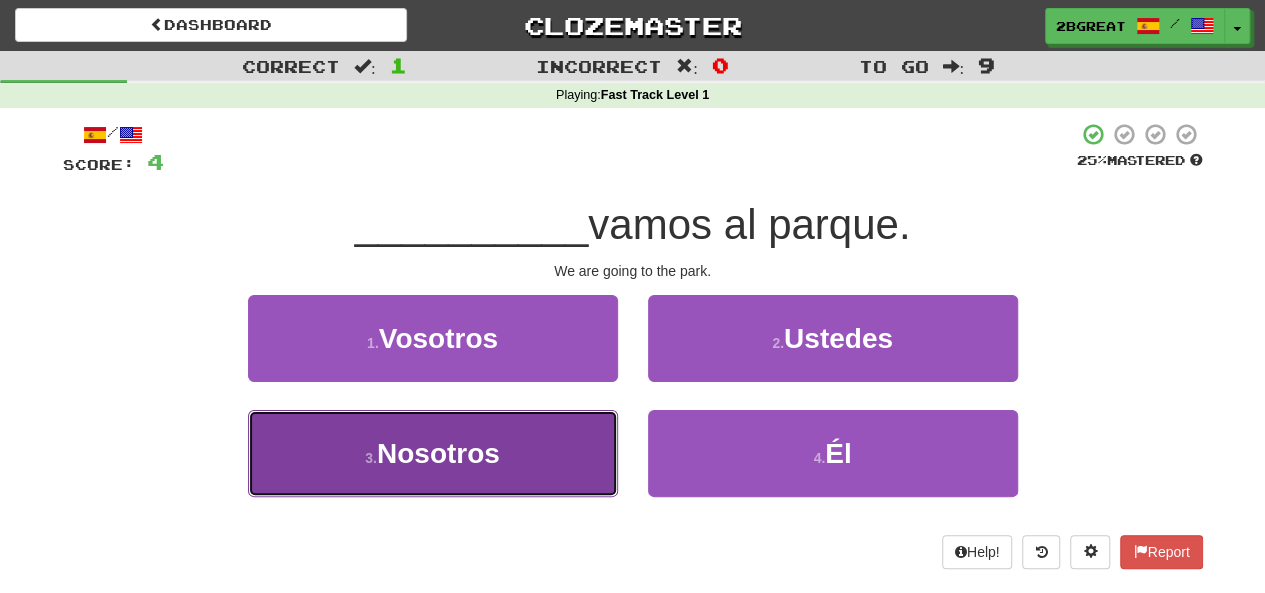 click on "3 .  Nosotros" at bounding box center (433, 453) 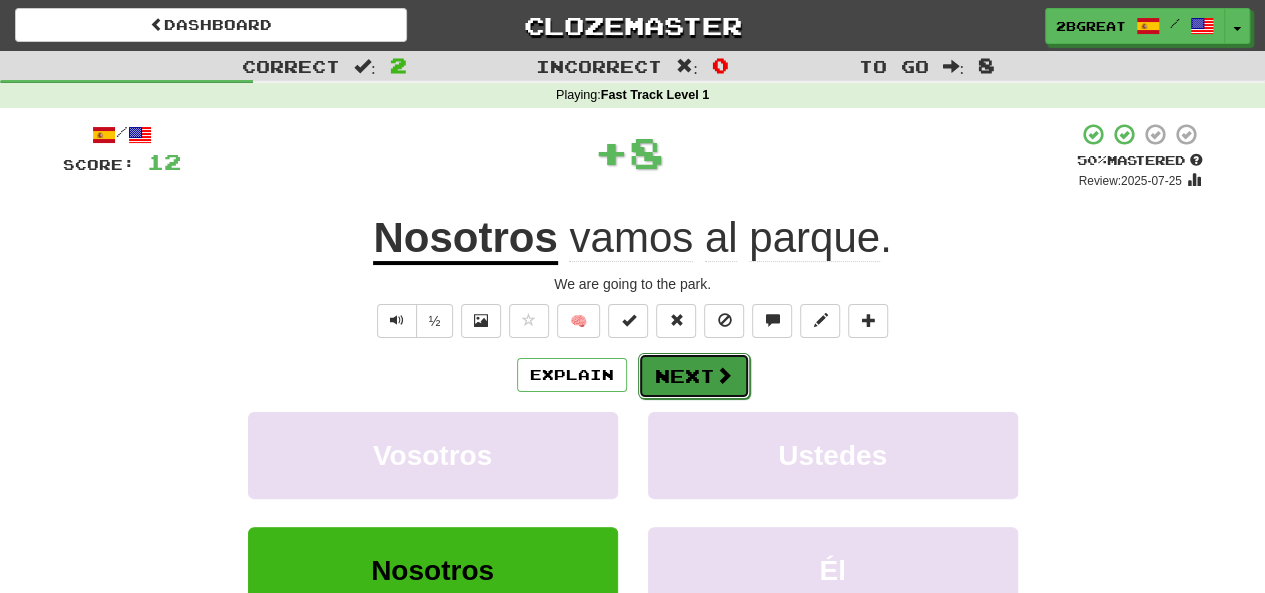 click on "Next" at bounding box center [694, 376] 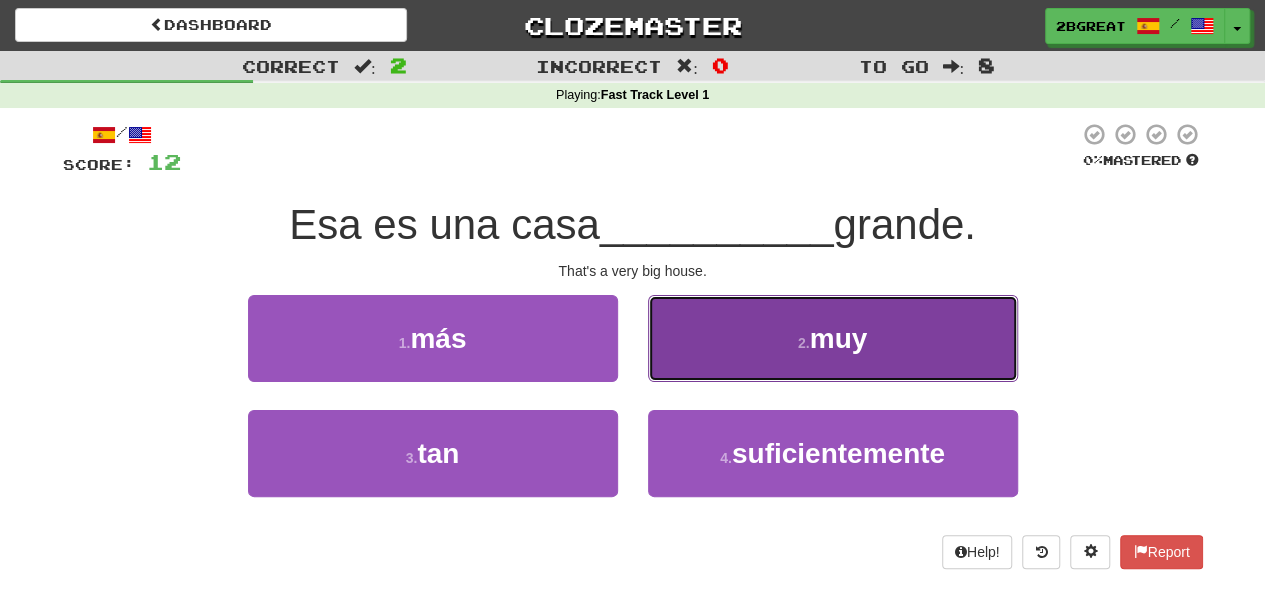 click on "2 .  muy" at bounding box center [833, 338] 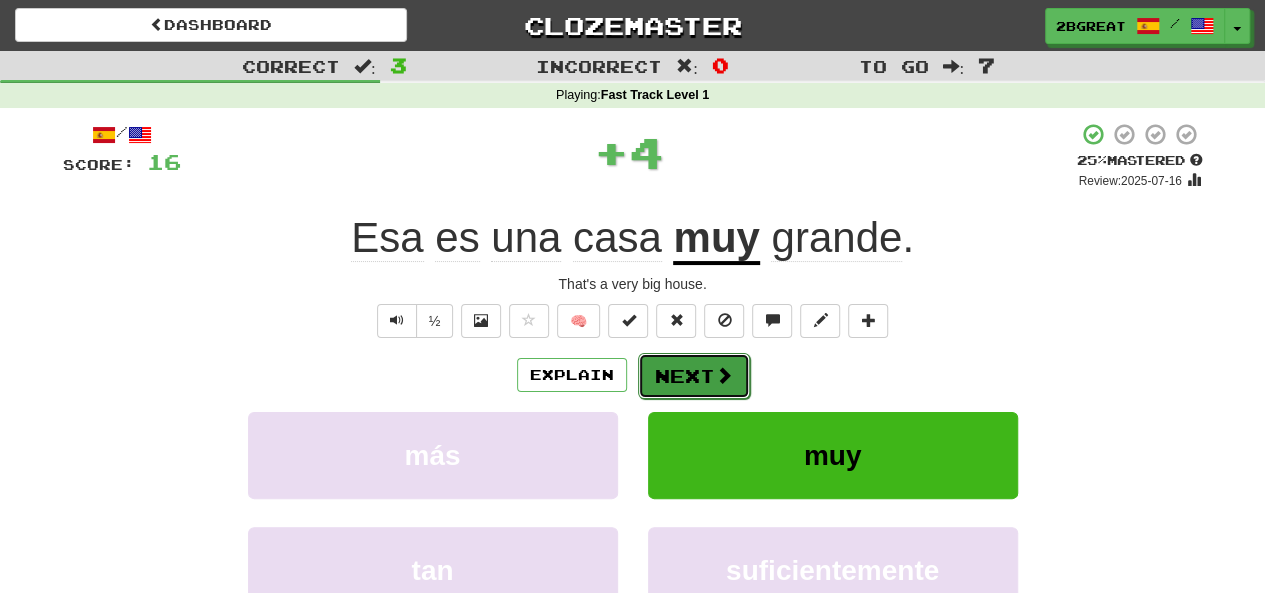 click on "Next" at bounding box center (694, 376) 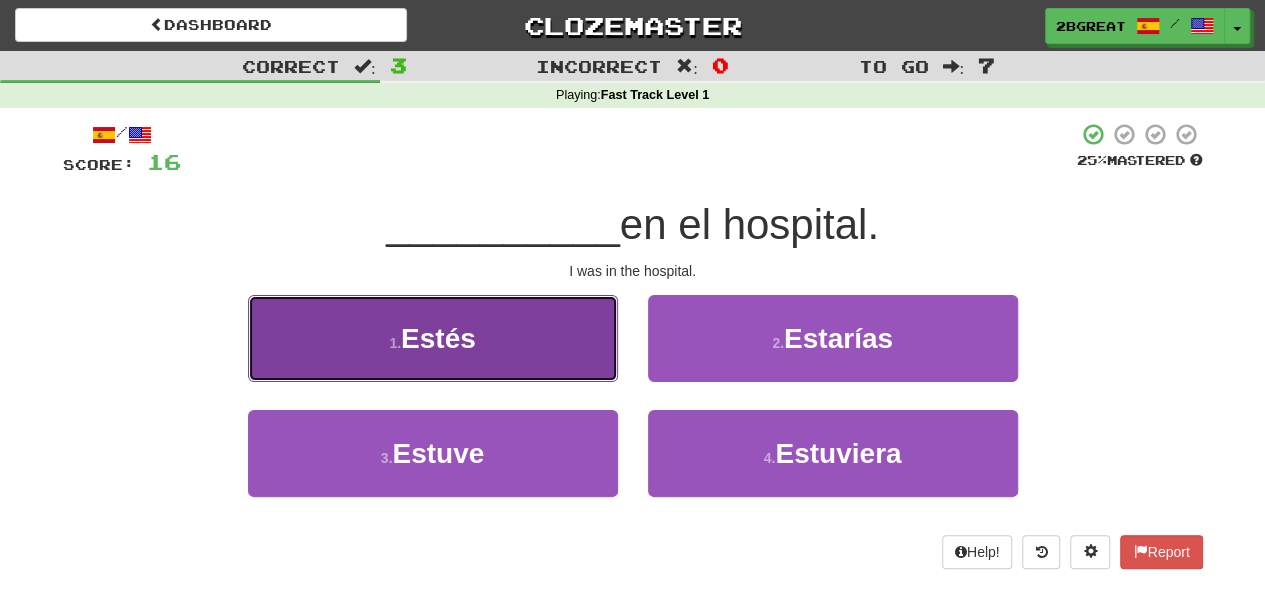 click on "1 .  Estés" at bounding box center [433, 338] 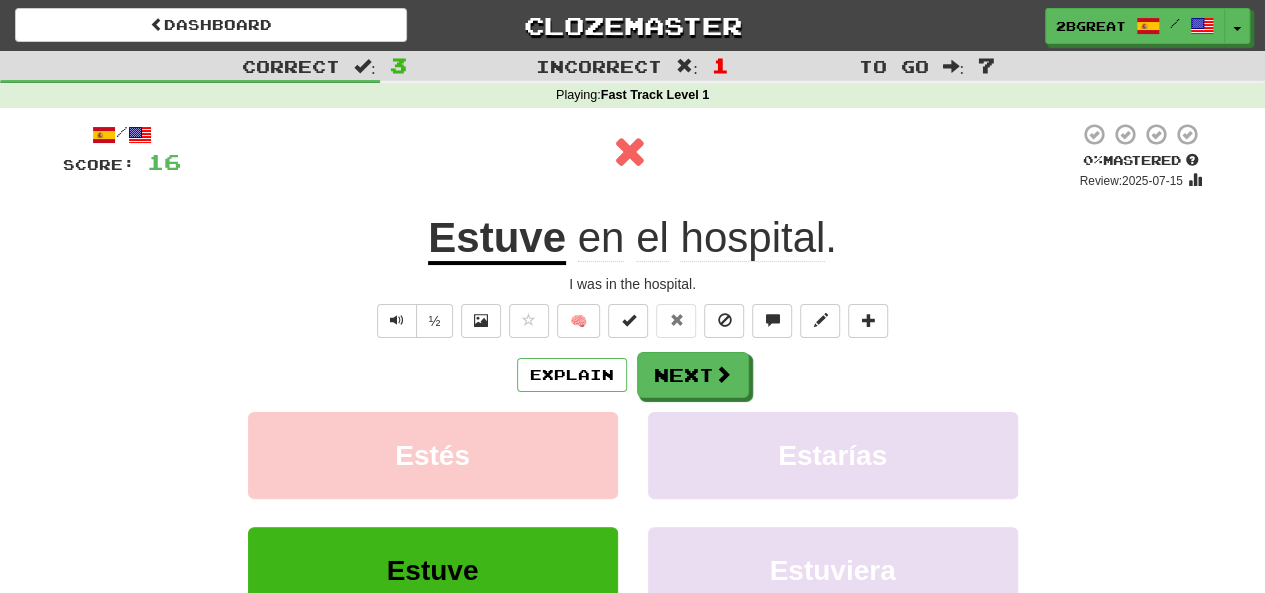 click on "Estuve" at bounding box center [497, 239] 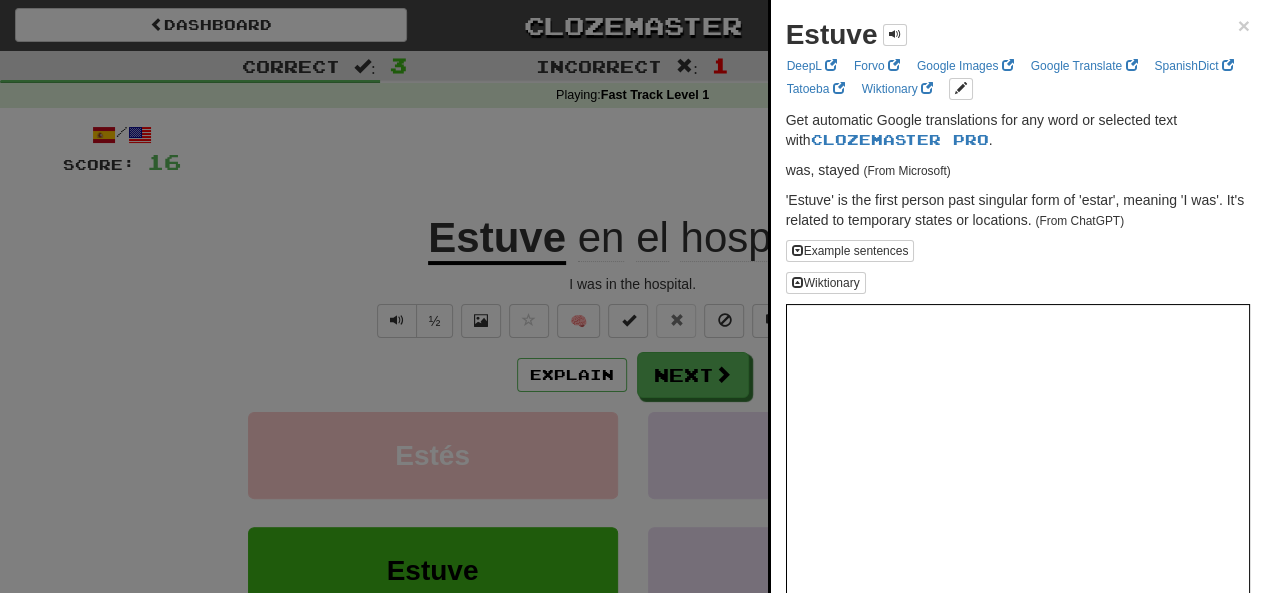 click at bounding box center [632, 296] 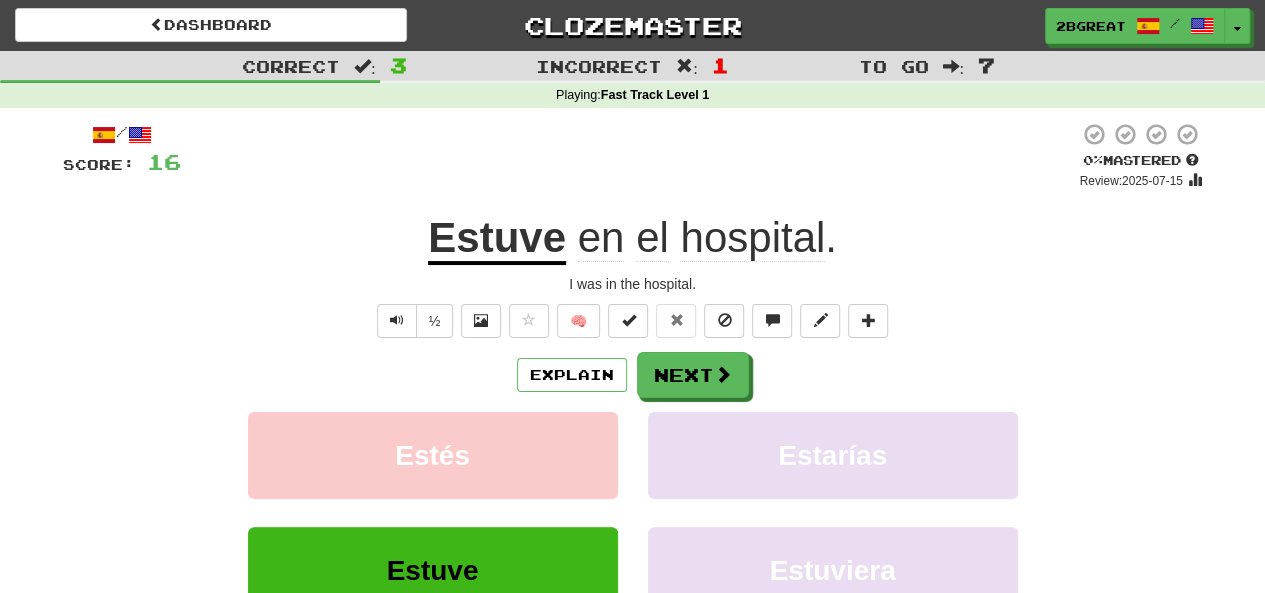 click on "el" at bounding box center [652, 238] 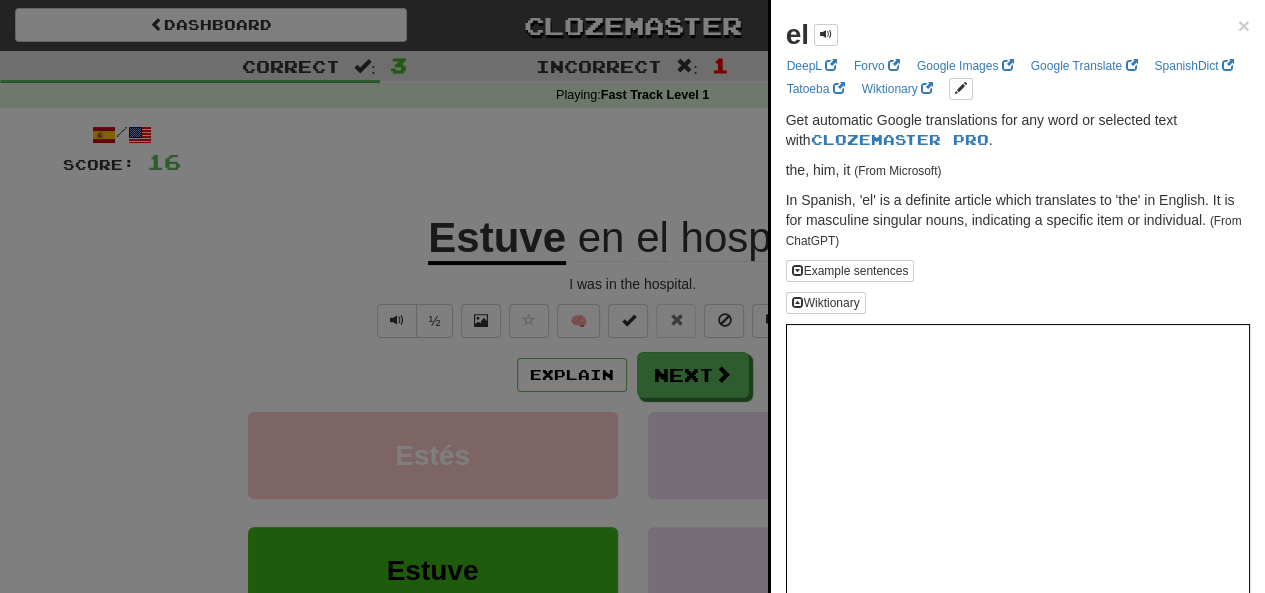 click at bounding box center [632, 296] 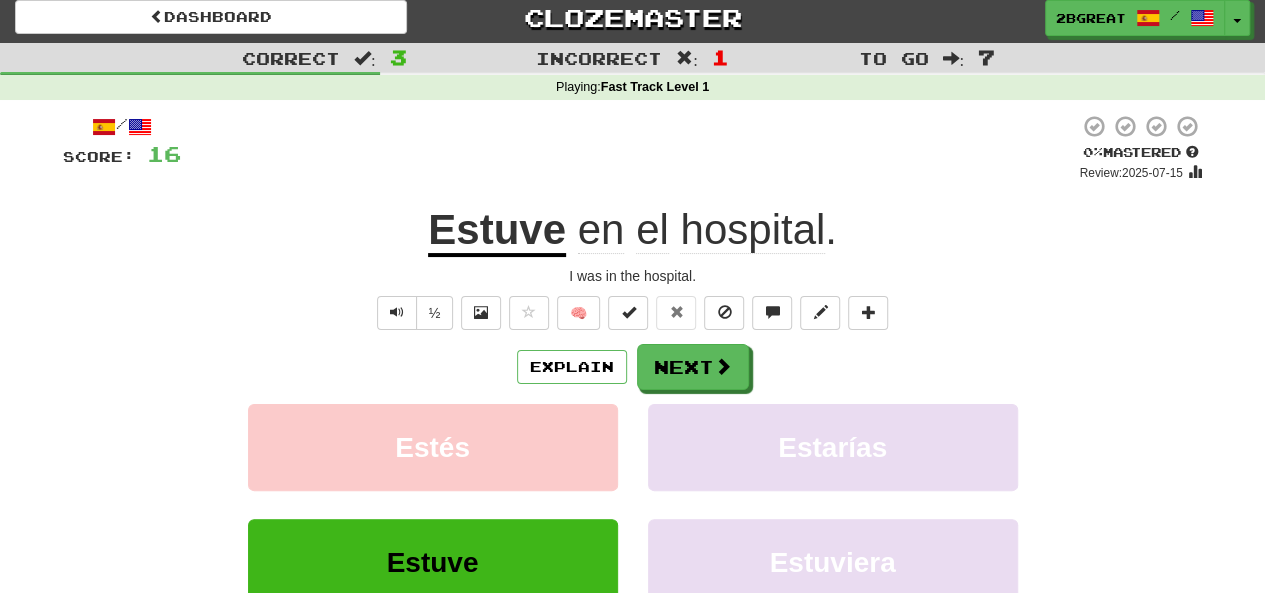scroll, scrollTop: 0, scrollLeft: 0, axis: both 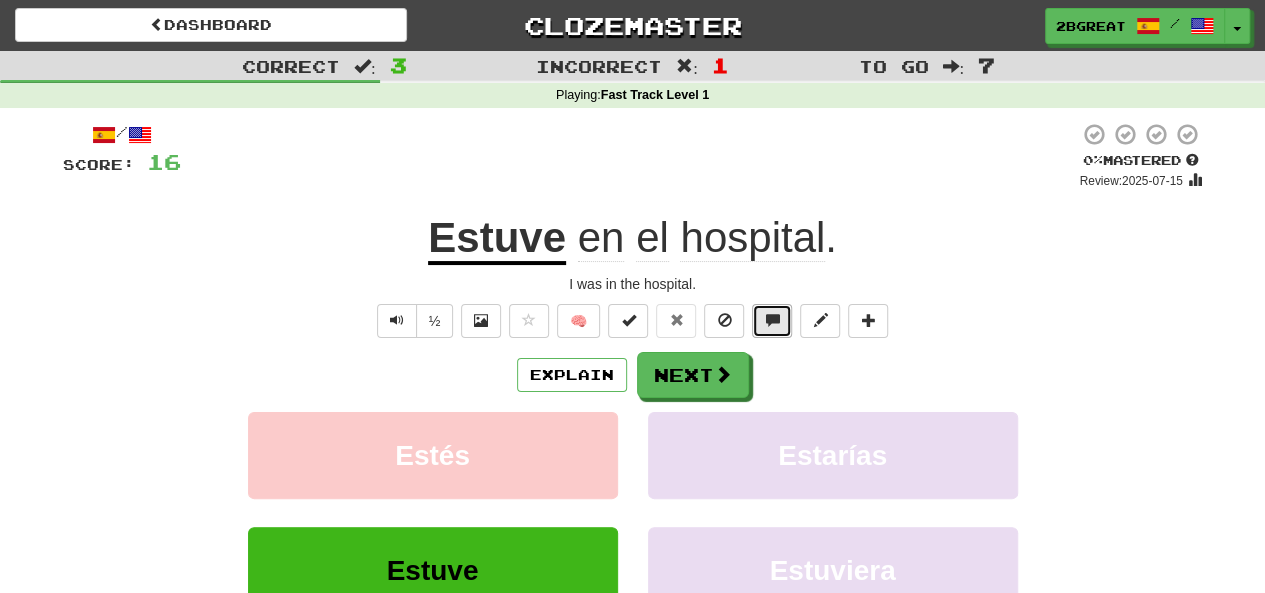click at bounding box center [772, 320] 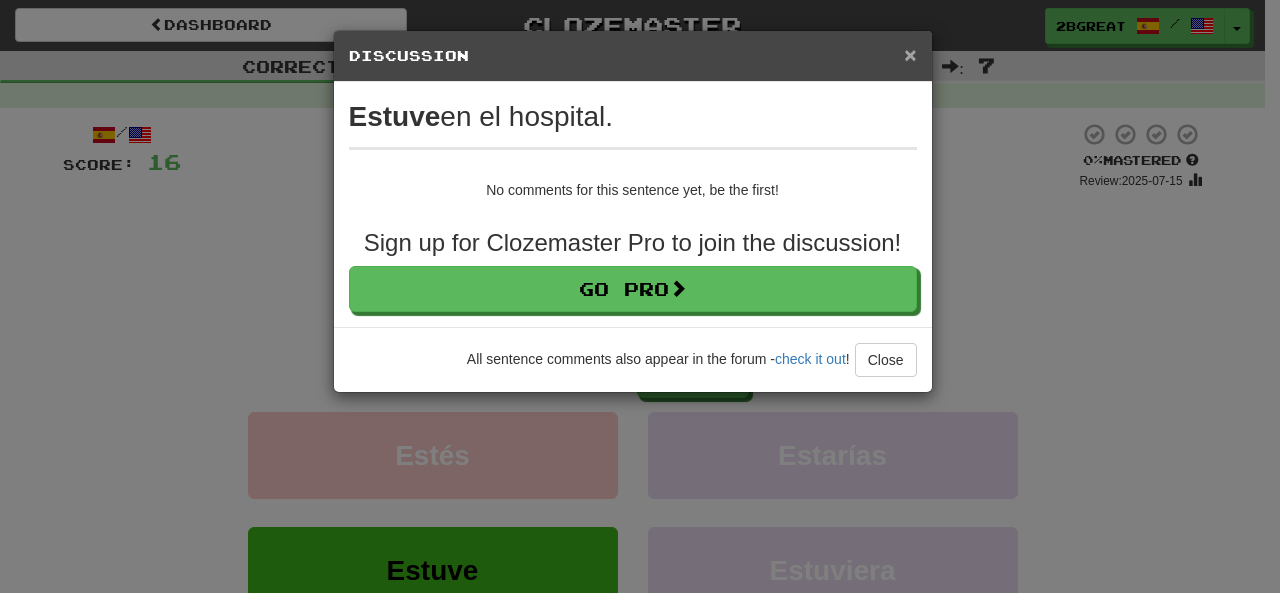 click on "×" at bounding box center [910, 54] 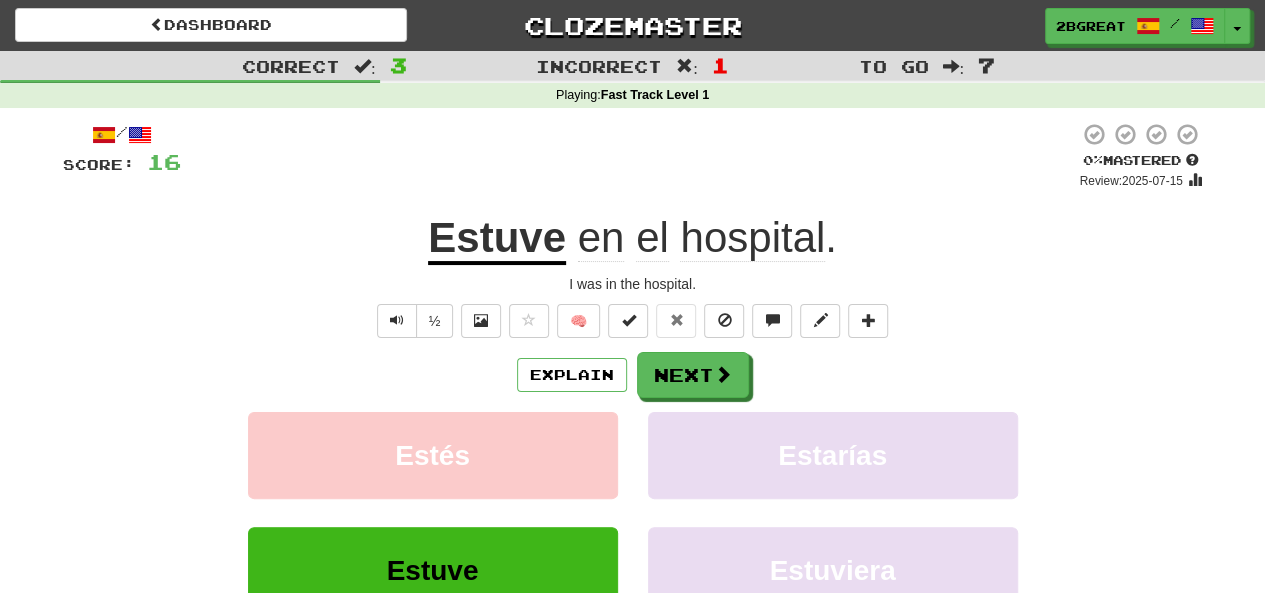 click on "Estuve" at bounding box center [497, 239] 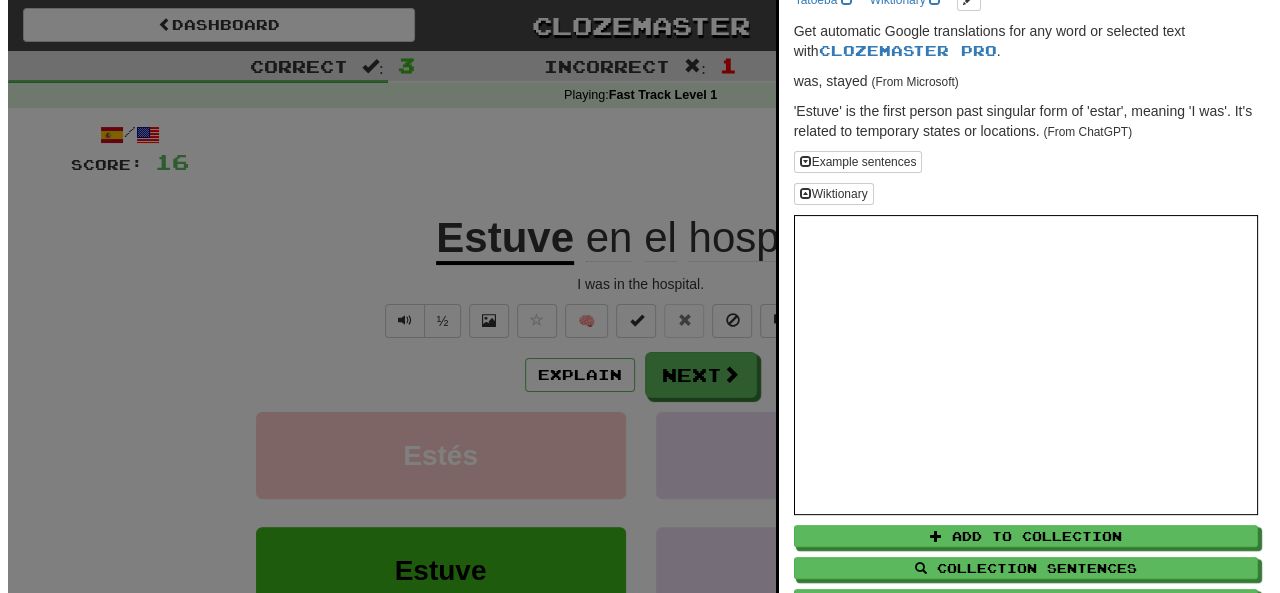 scroll, scrollTop: 88, scrollLeft: 0, axis: vertical 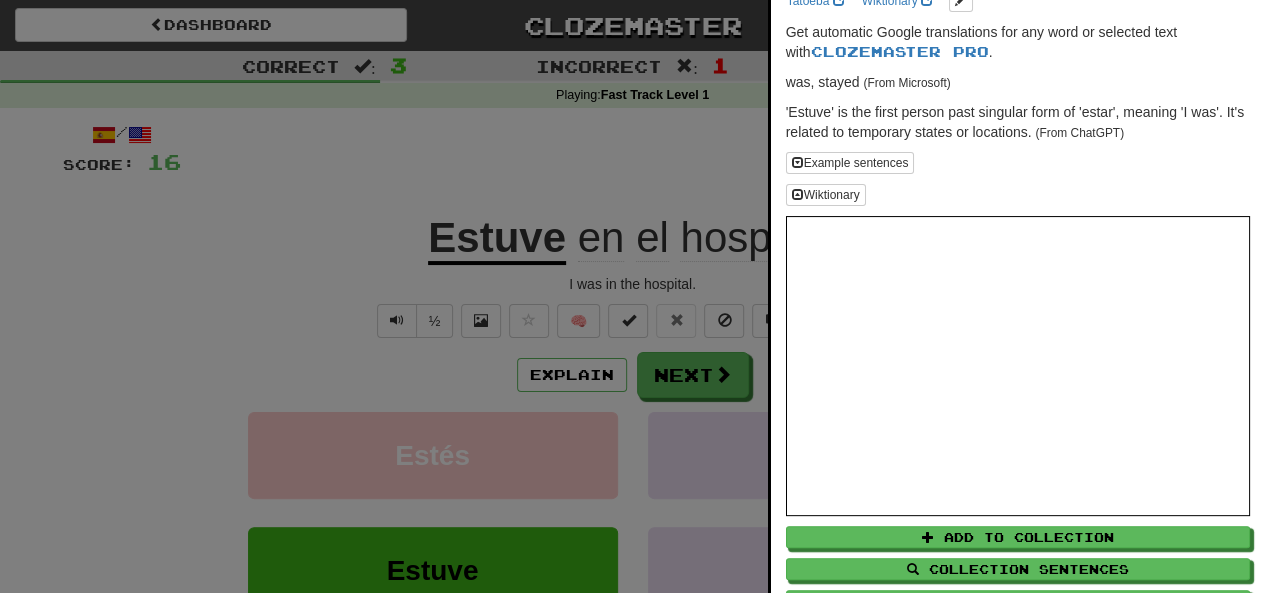 click at bounding box center [632, 296] 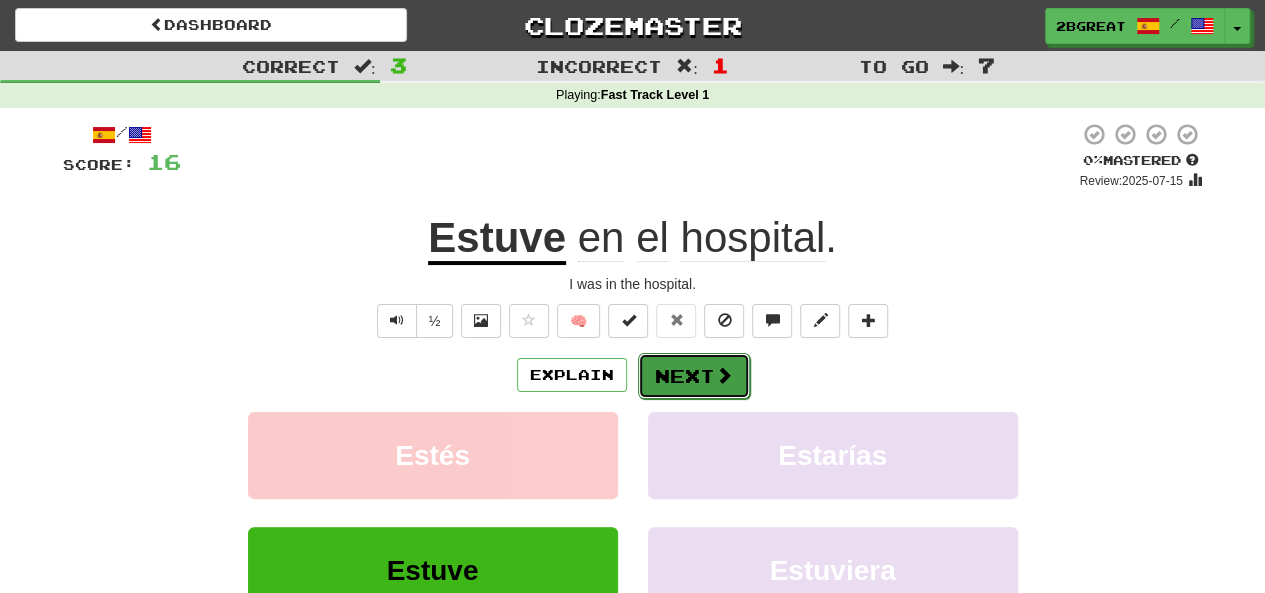 click on "Next" at bounding box center [694, 376] 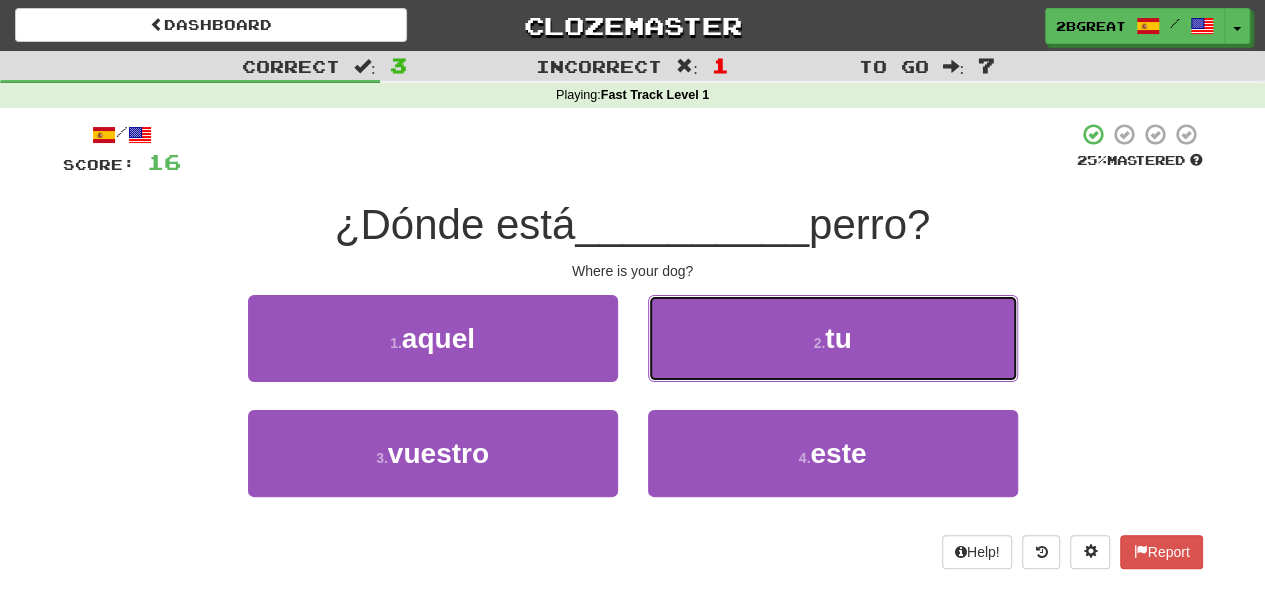 click on "2 .  tu" at bounding box center (833, 338) 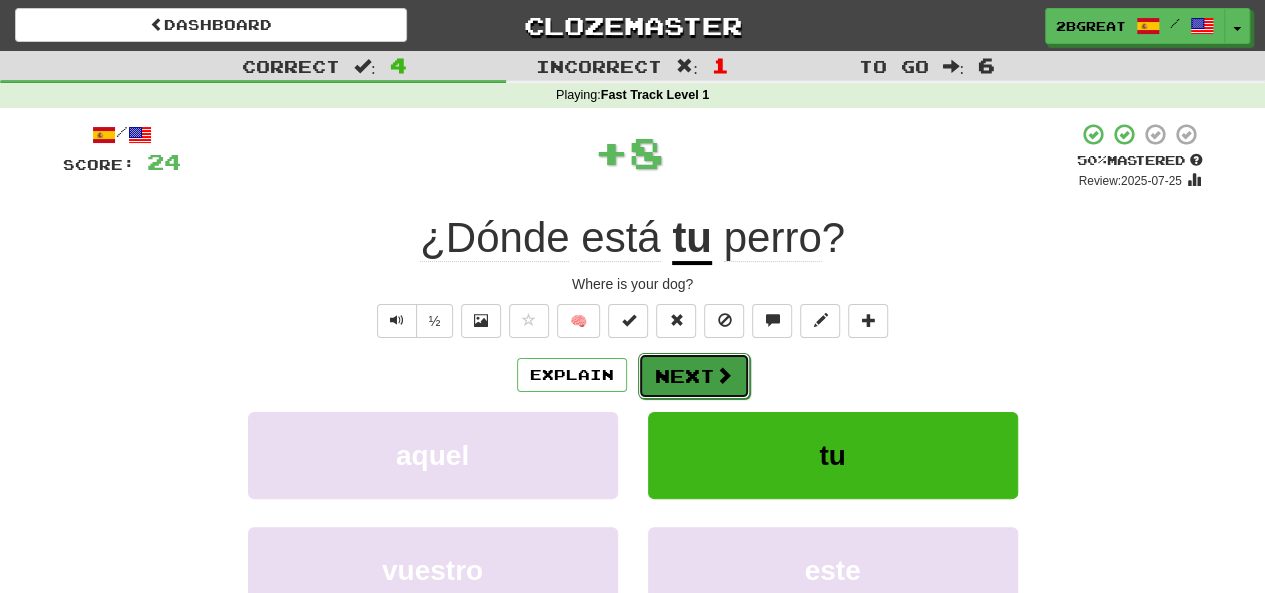click on "Next" at bounding box center [694, 376] 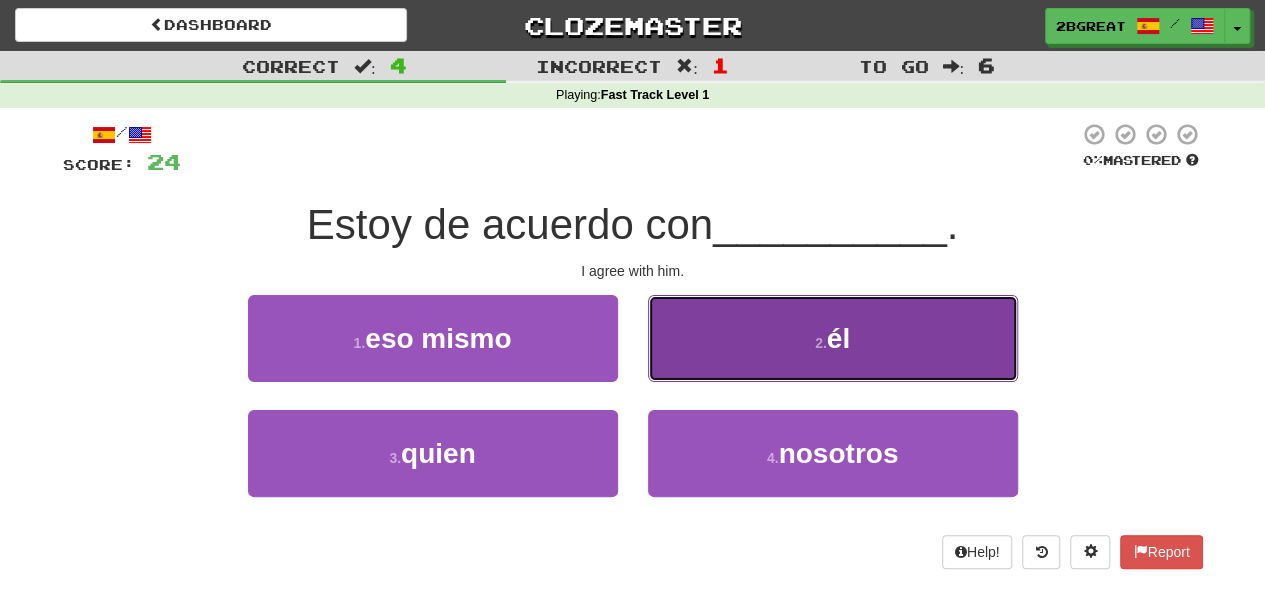 click on "2 .  él" at bounding box center [833, 338] 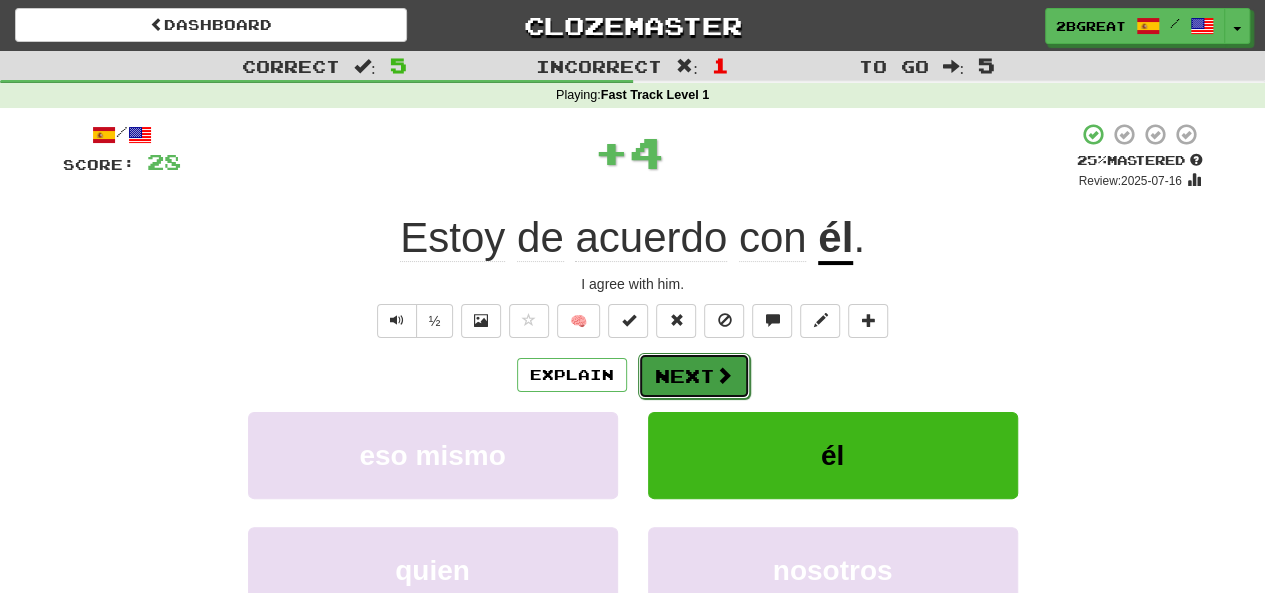 click on "Next" at bounding box center [694, 376] 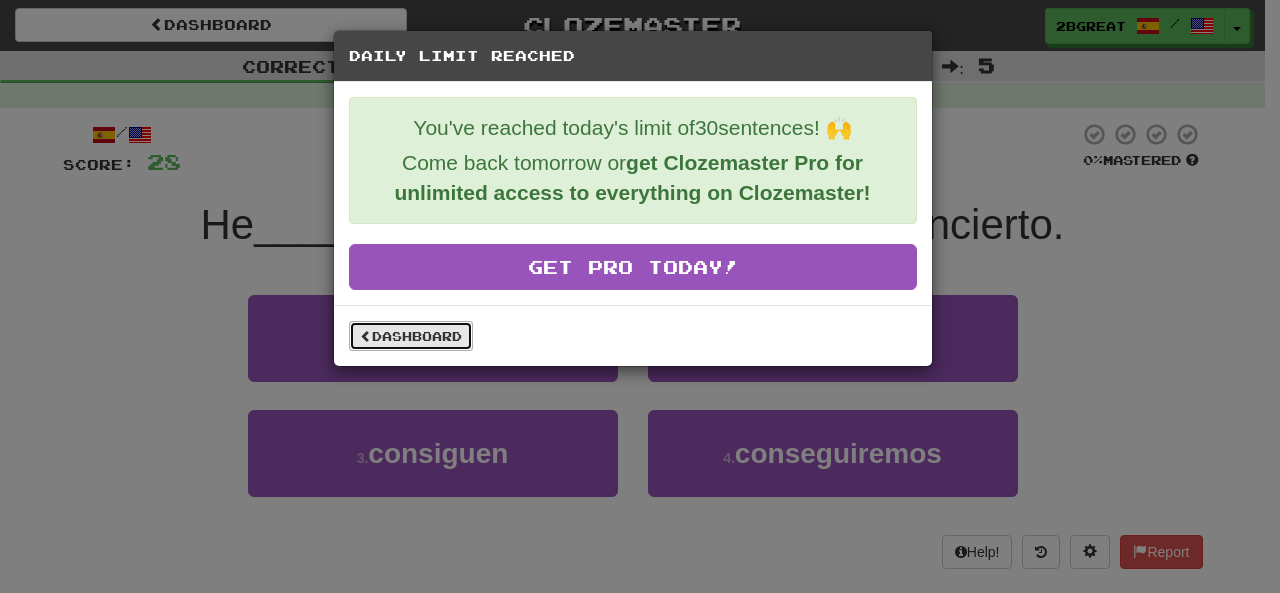 click on "Dashboard" at bounding box center [411, 336] 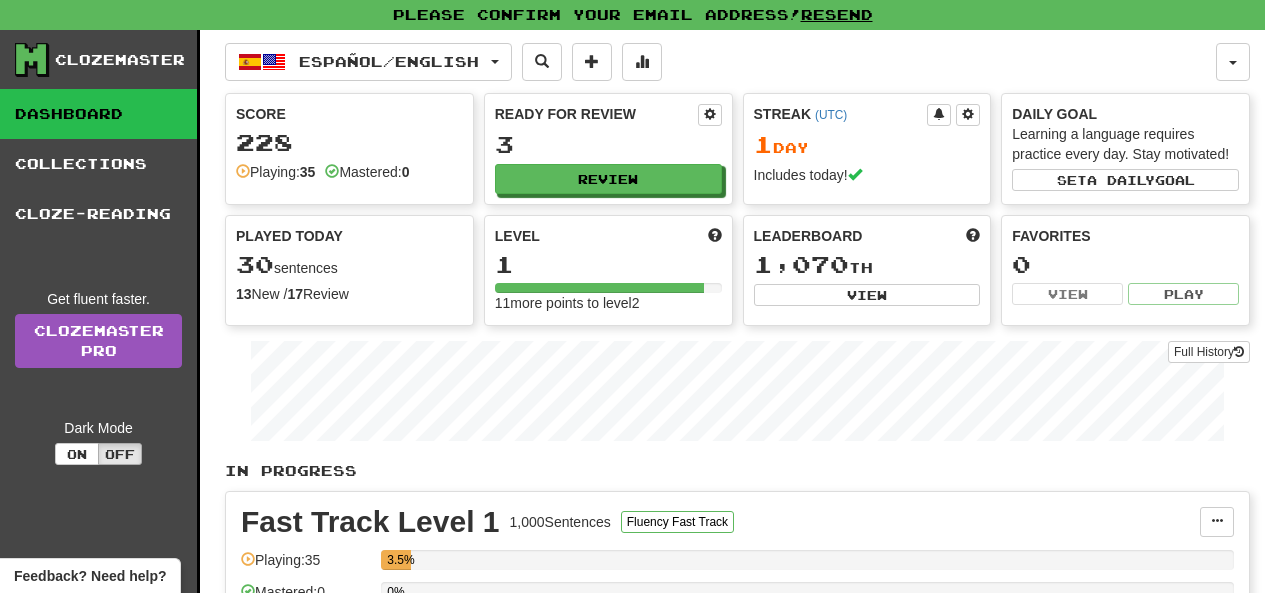 scroll, scrollTop: 0, scrollLeft: 0, axis: both 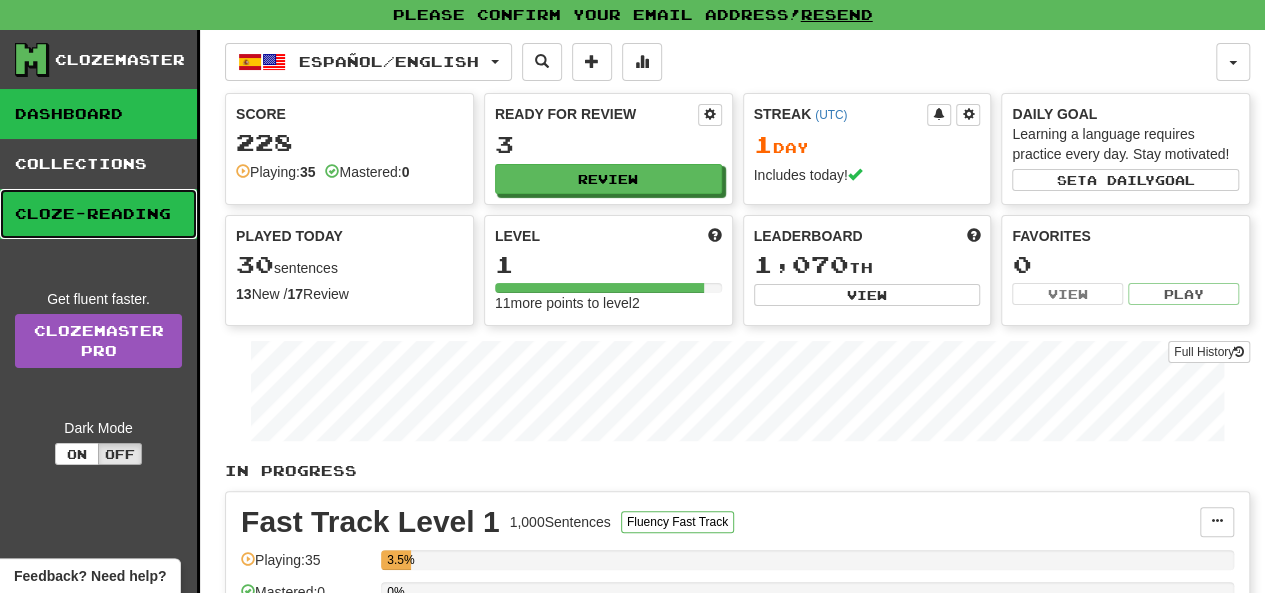 click on "Cloze-Reading" at bounding box center [98, 214] 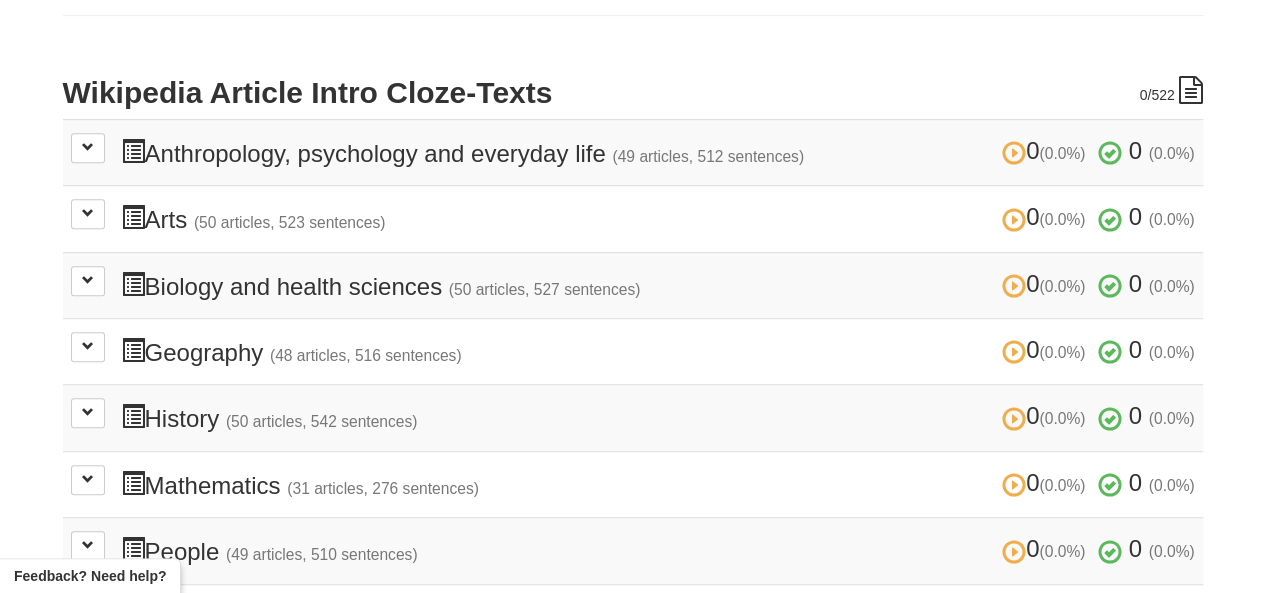 scroll, scrollTop: 408, scrollLeft: 0, axis: vertical 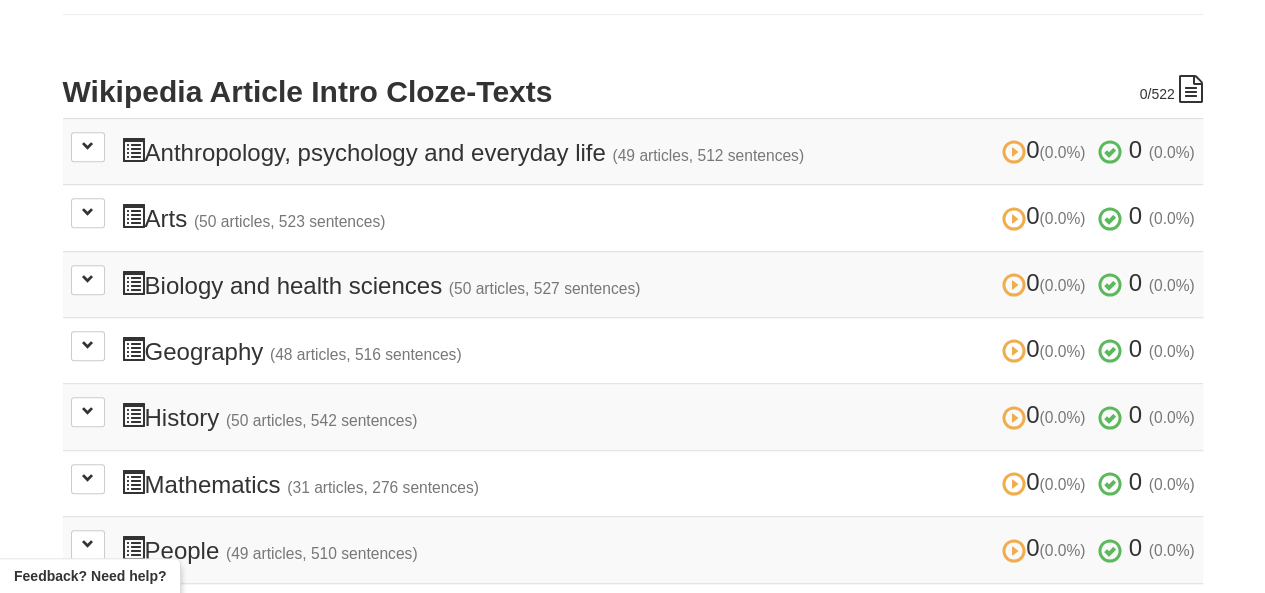 click on "0
(0.0%)
0
(0.0%)
Anthropology, psychology and everyday life
(49 articles, 512 sentences)
0
(0.0%)
0
(0.0%)
Loading..." at bounding box center (633, 151) 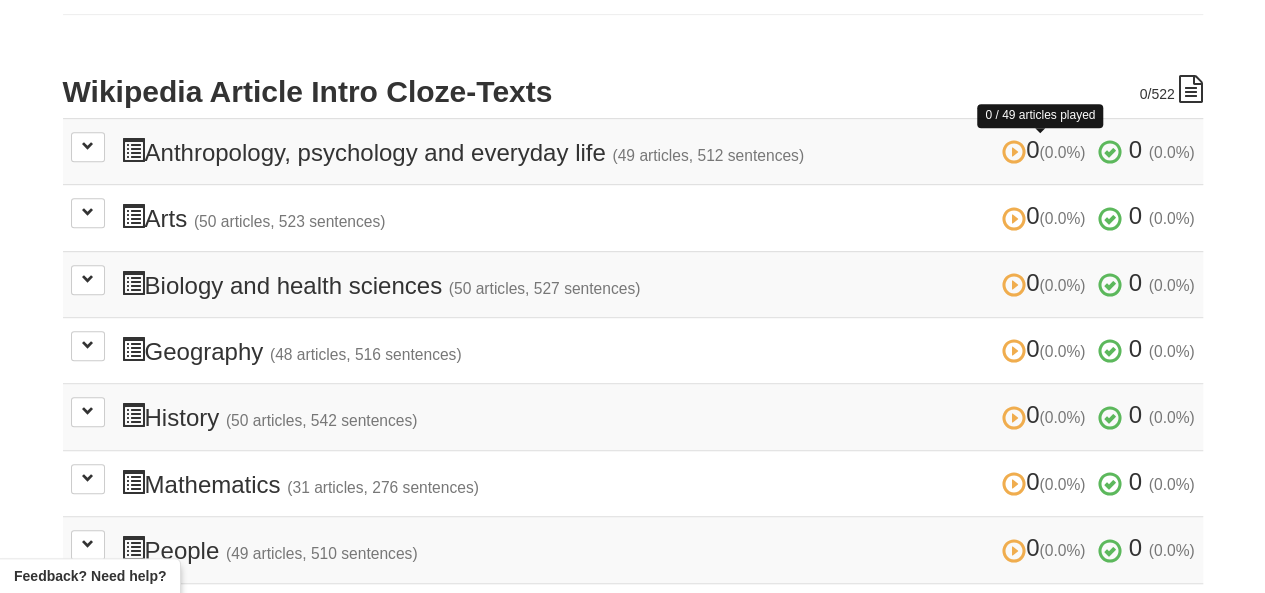 click at bounding box center [1014, 152] 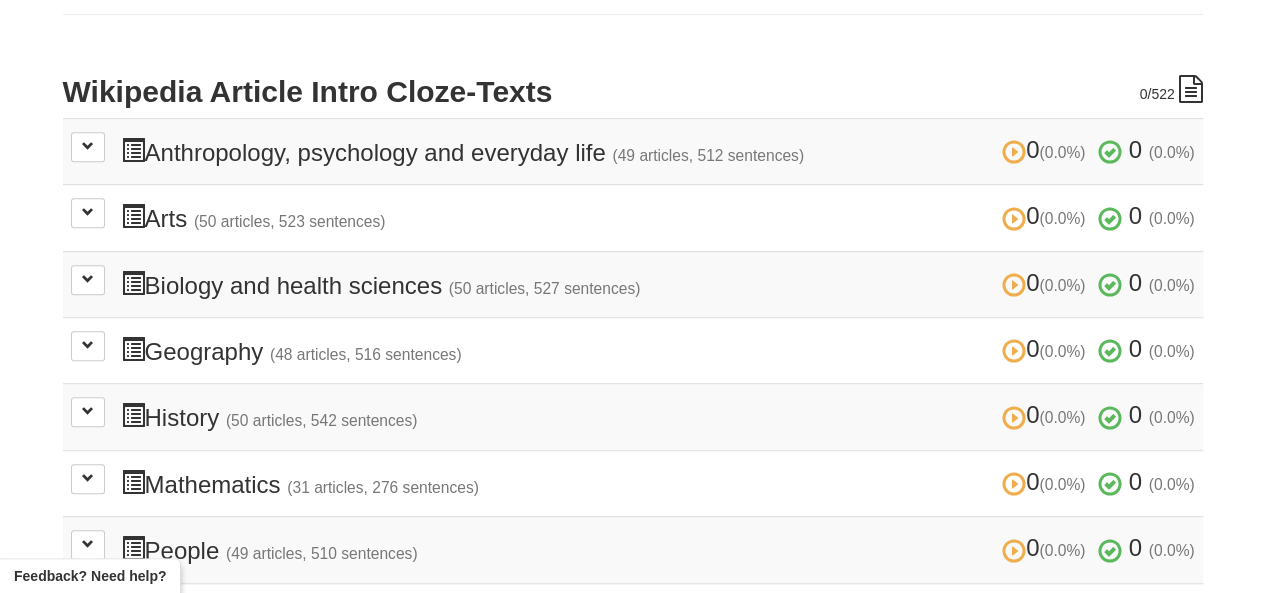 click on "0
(0.0%)
0
(0.0%)" at bounding box center (1095, 150) 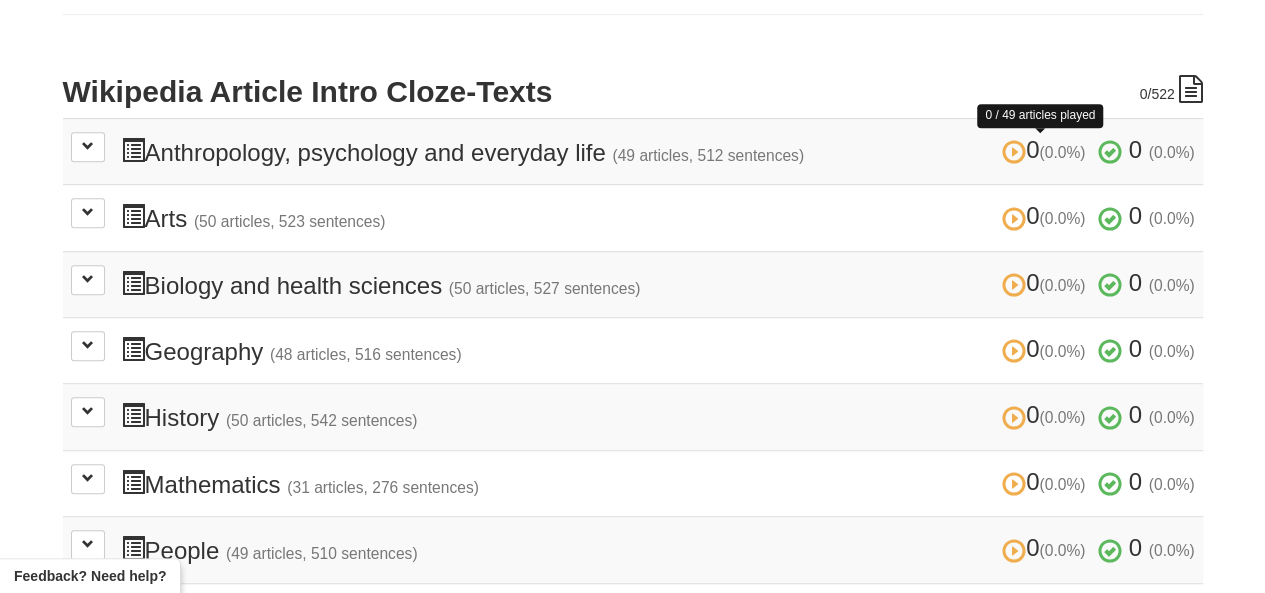 click at bounding box center [1014, 152] 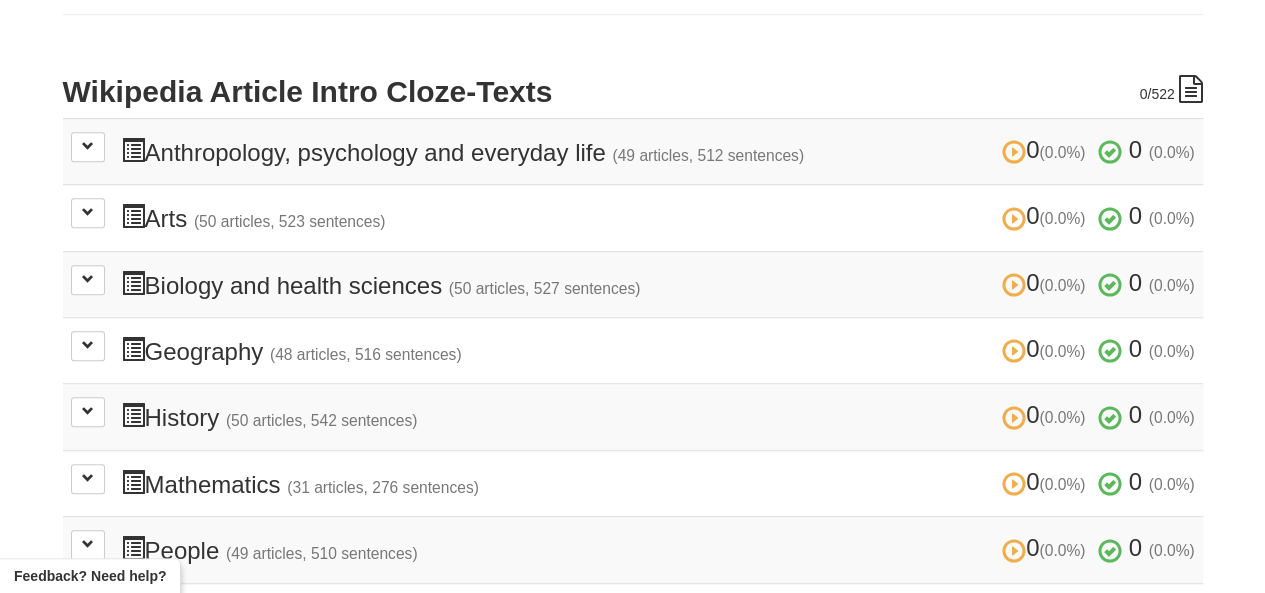 click on "0
(0.0%)
0
(0.0%)
Anthropology, psychology and everyday life
(49 articles, 512 sentences)
0
(0.0%)
0
(0.0%)" at bounding box center [658, 151] 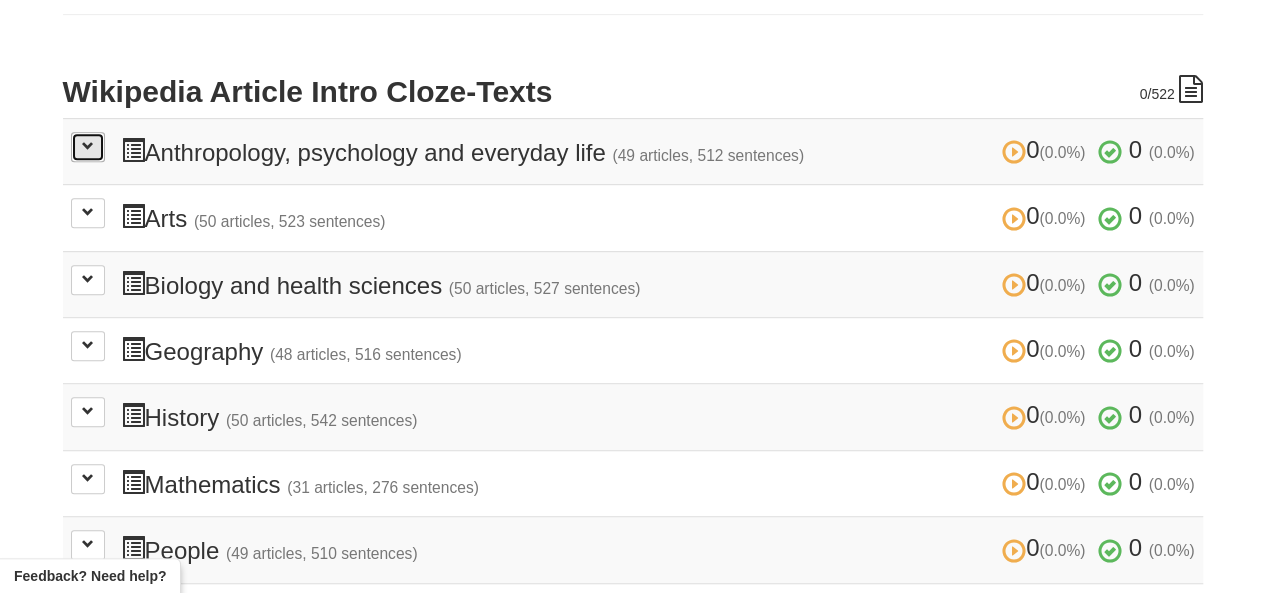 click at bounding box center (88, 146) 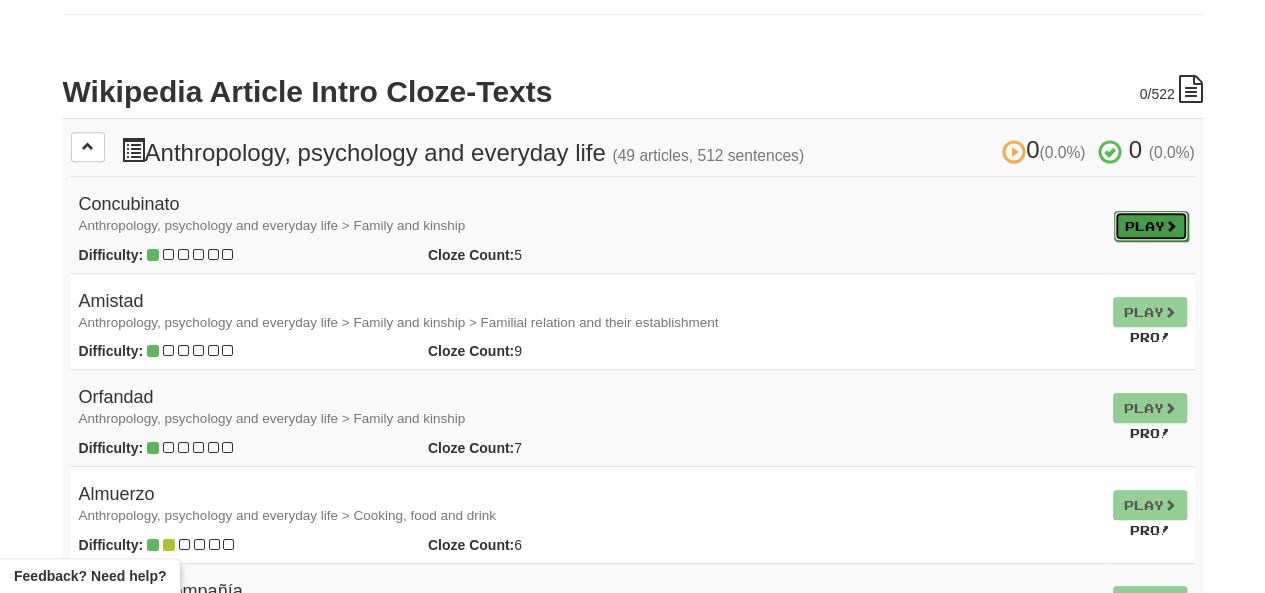 click on "Play" at bounding box center (1151, 226) 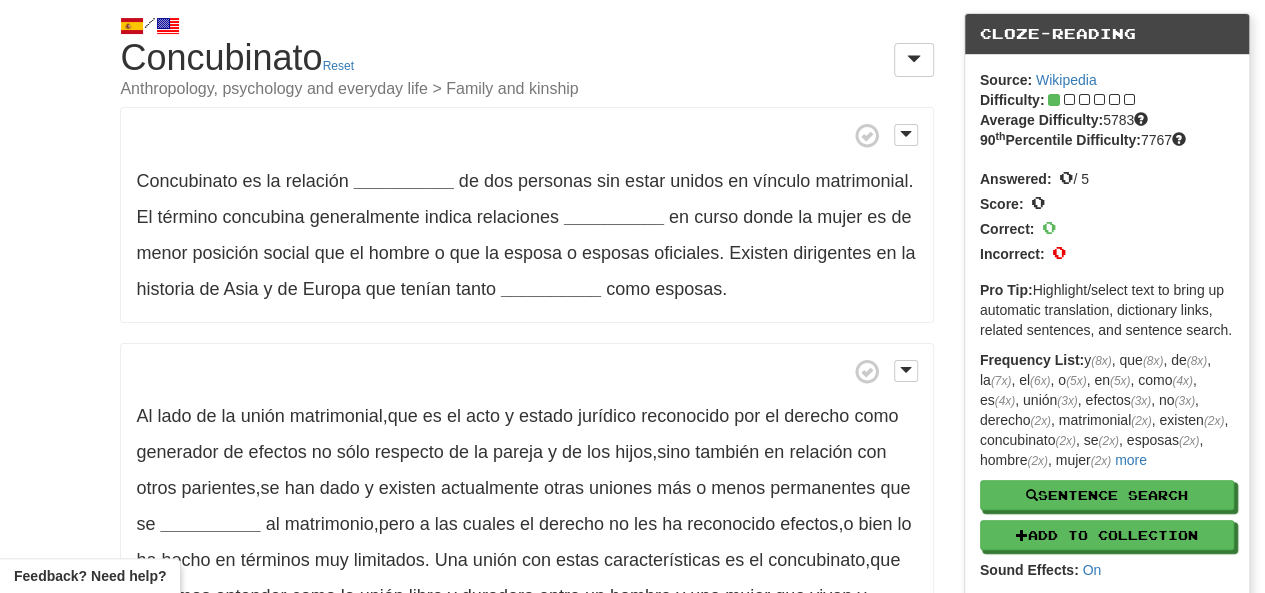 scroll, scrollTop: 0, scrollLeft: 0, axis: both 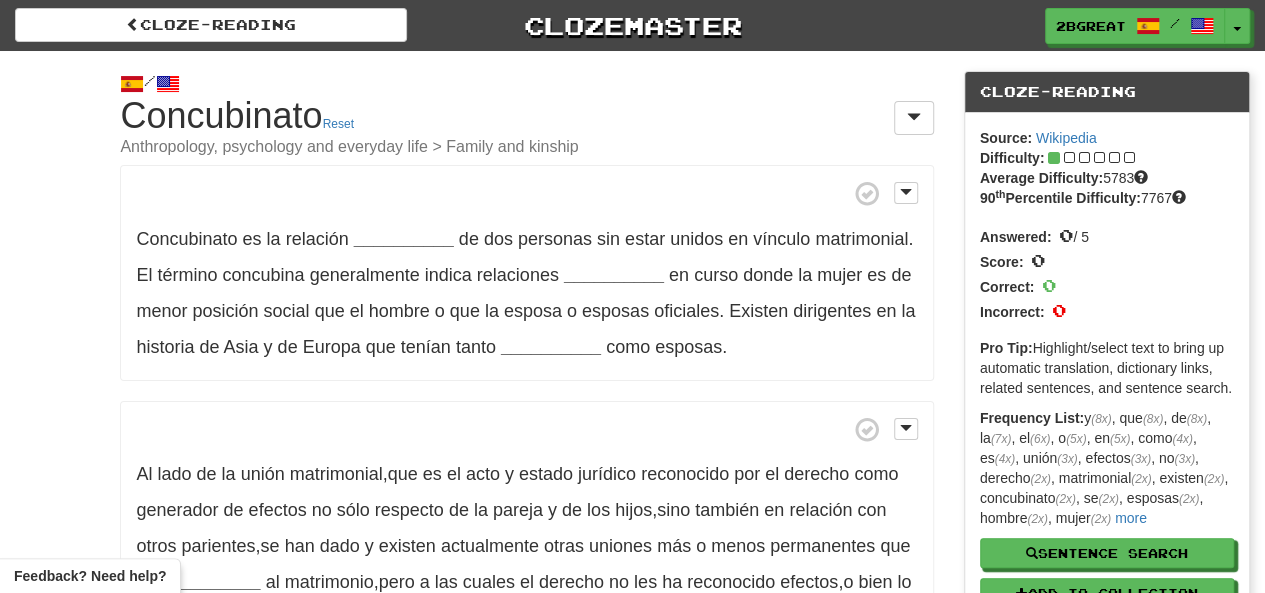 click at bounding box center (526, 193) 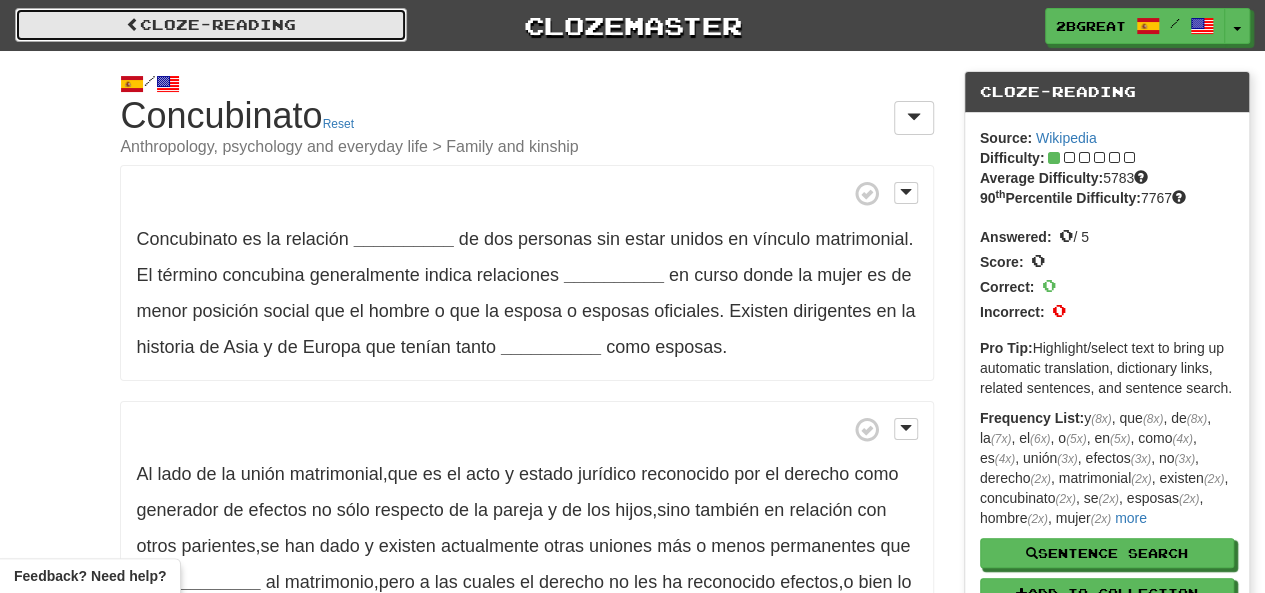 click on "Cloze-Reading" at bounding box center [211, 25] 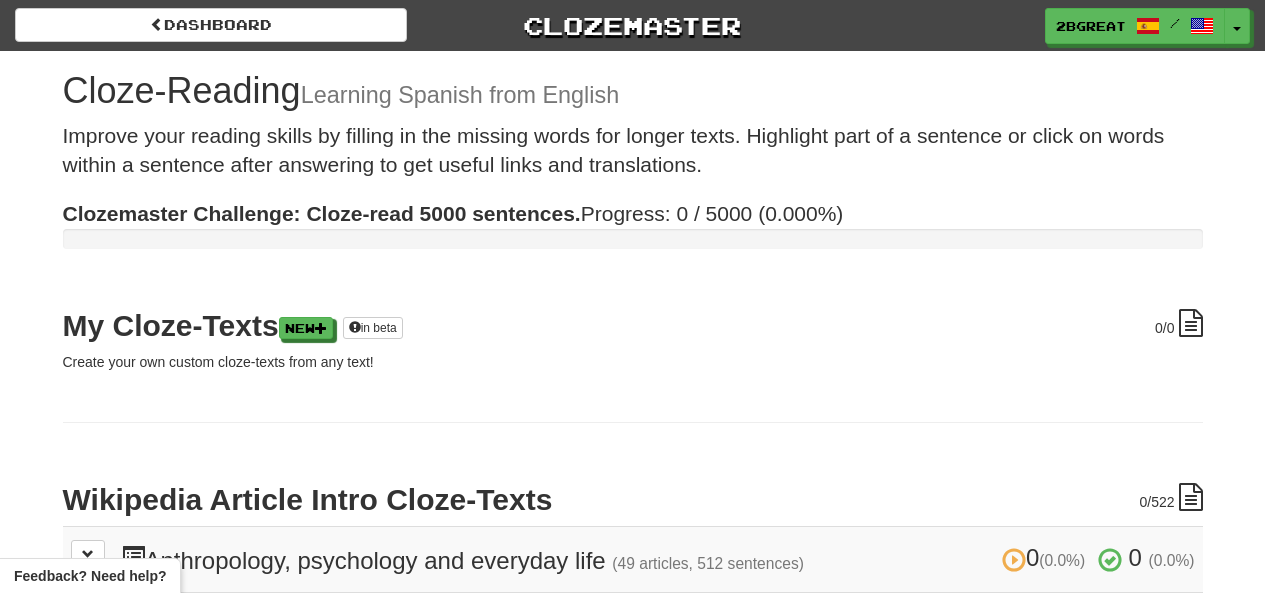 scroll, scrollTop: 0, scrollLeft: 0, axis: both 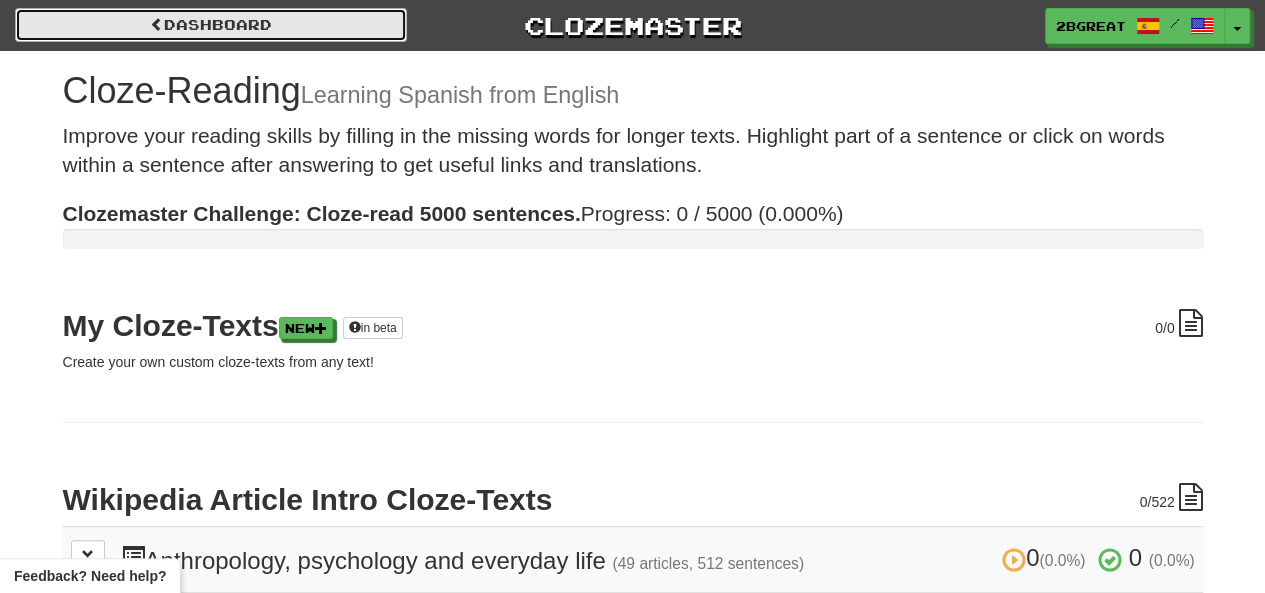 click on "Dashboard" at bounding box center (211, 25) 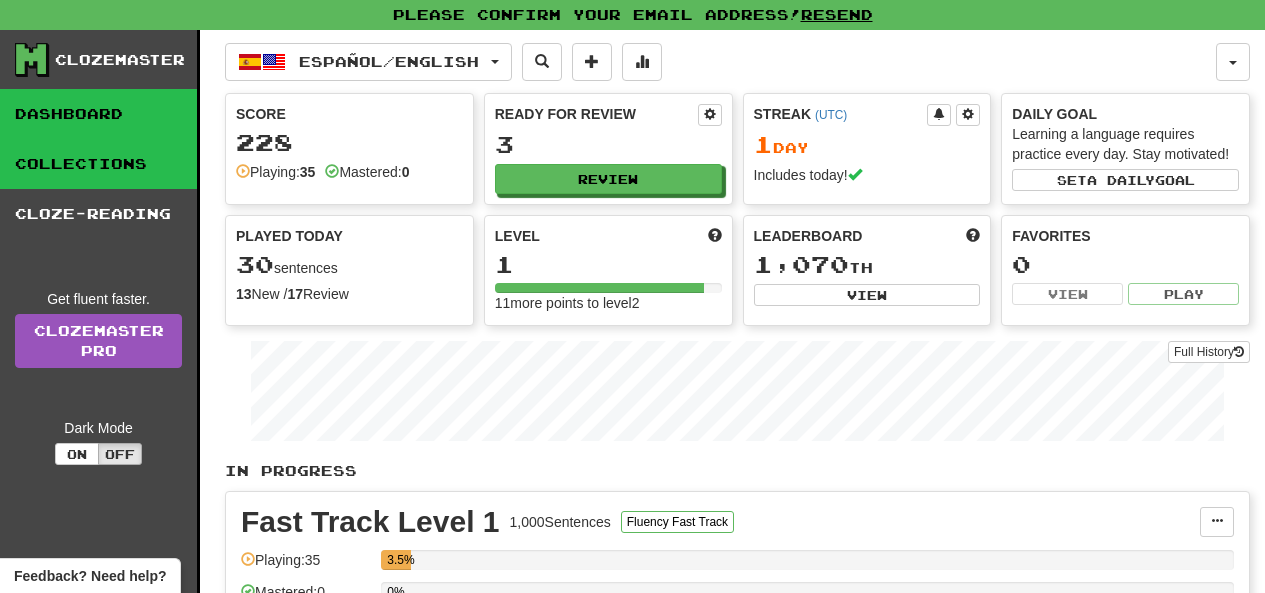 scroll, scrollTop: 0, scrollLeft: 0, axis: both 